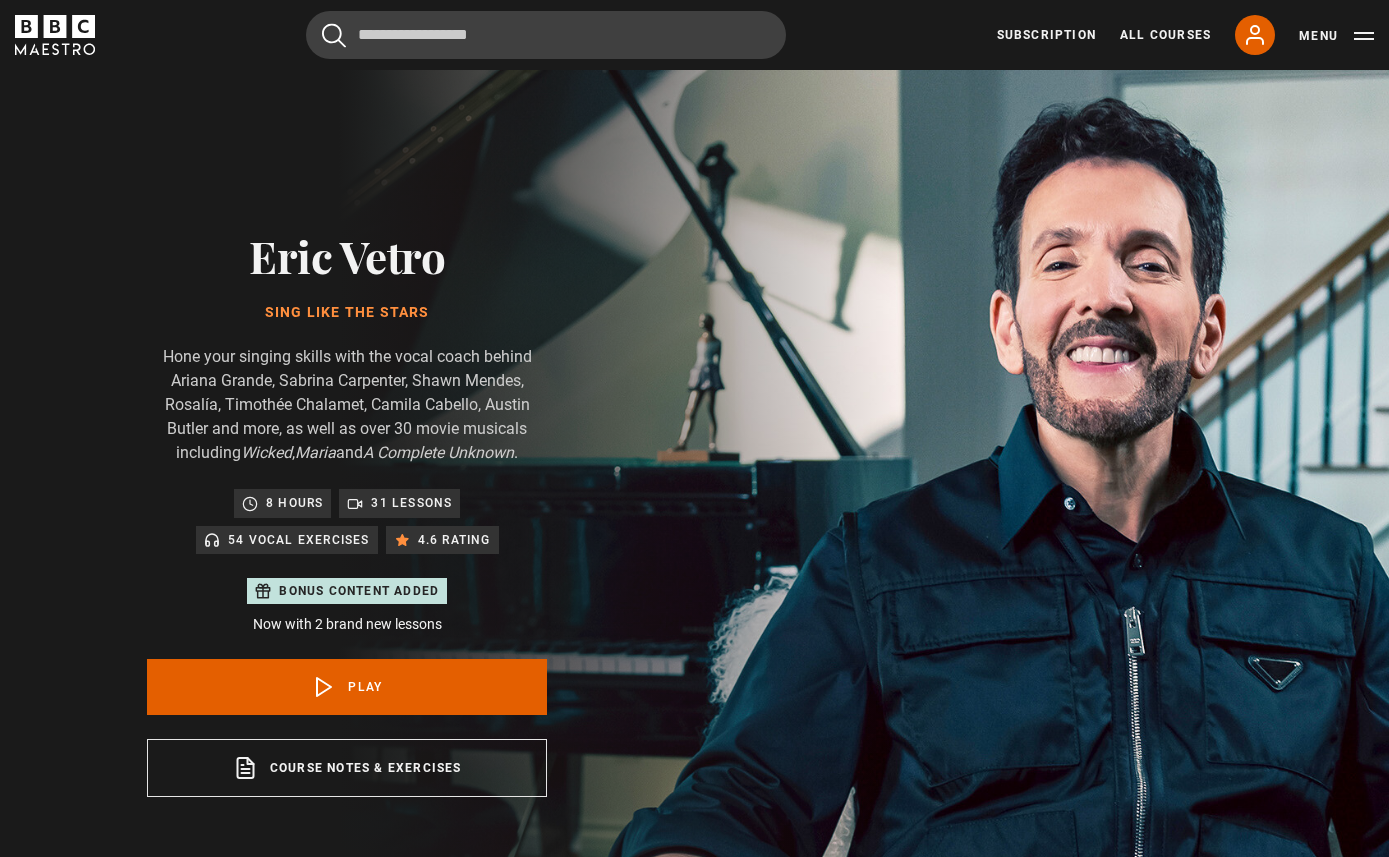 scroll, scrollTop: 955, scrollLeft: 0, axis: vertical 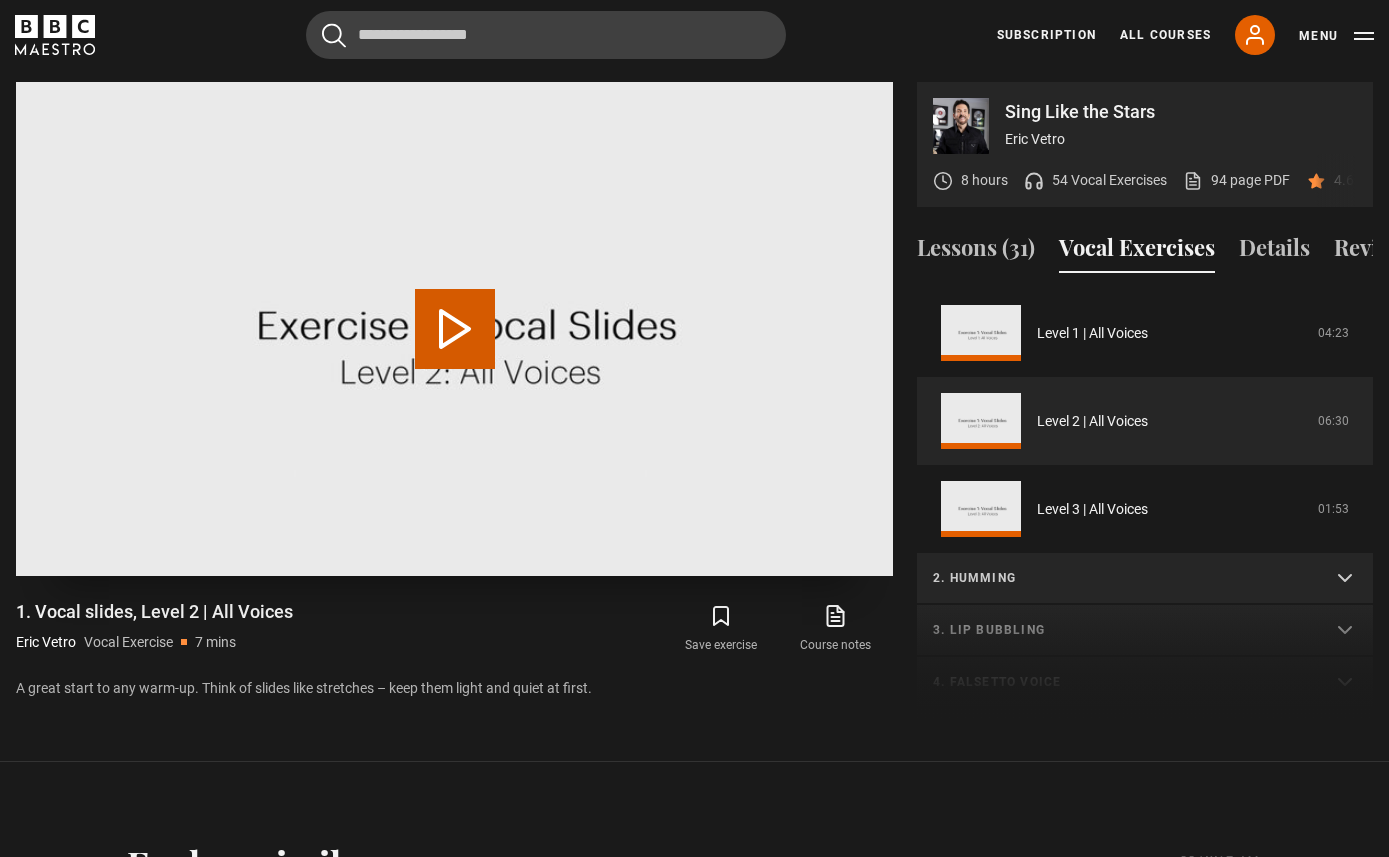 click on "Play Video" at bounding box center (455, 329) 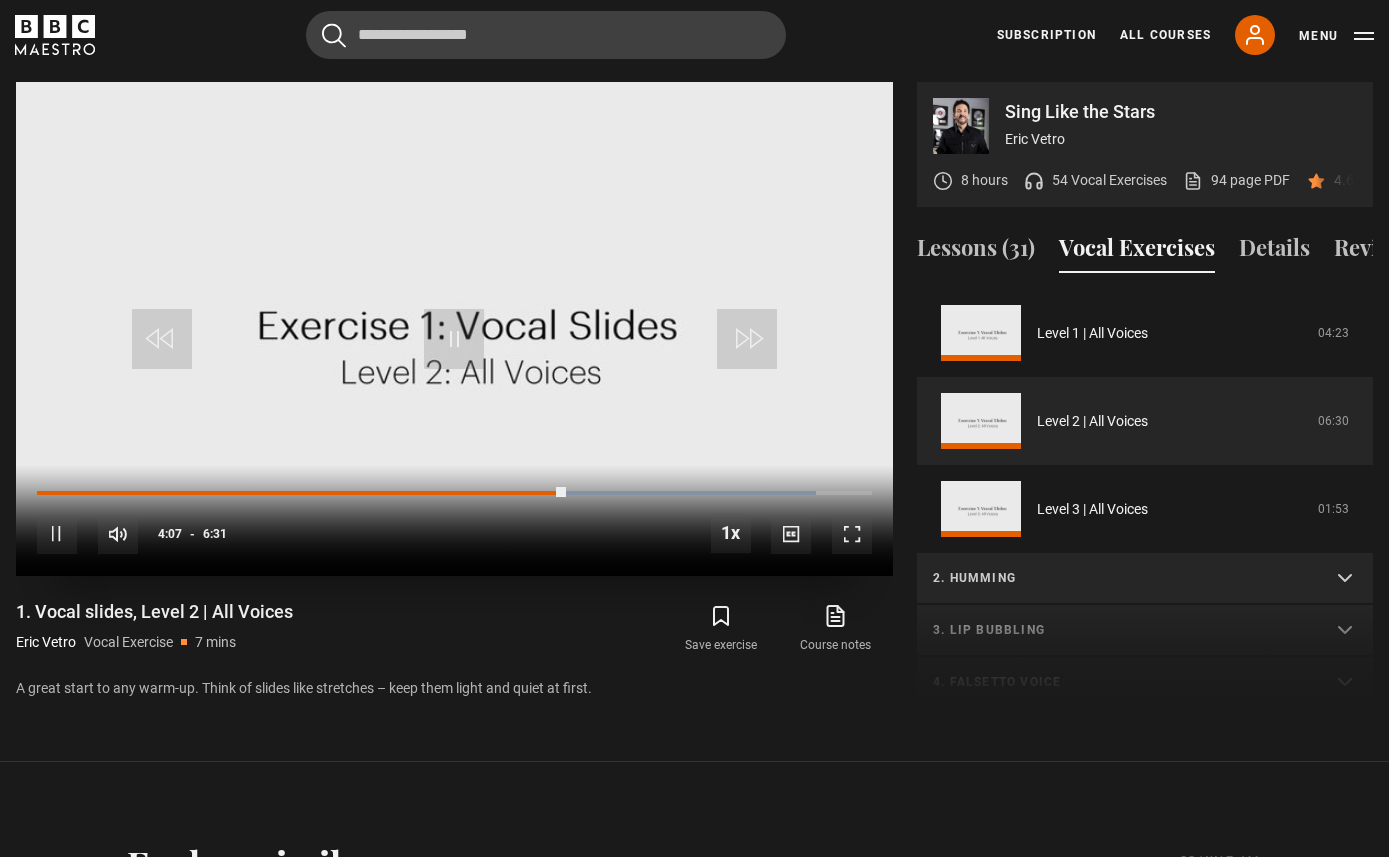 click on "10s Skip Back 10 seconds Pause 10s Skip Forward 10 seconds Loaded :  93.23% 4:14 4:07 Pause Mute Current Time  4:07 - Duration  6:31 1x Playback Rate 2x 1.5x 1x , selected 0.5x Captions captions off , selected English  Captions" at bounding box center [454, 520] 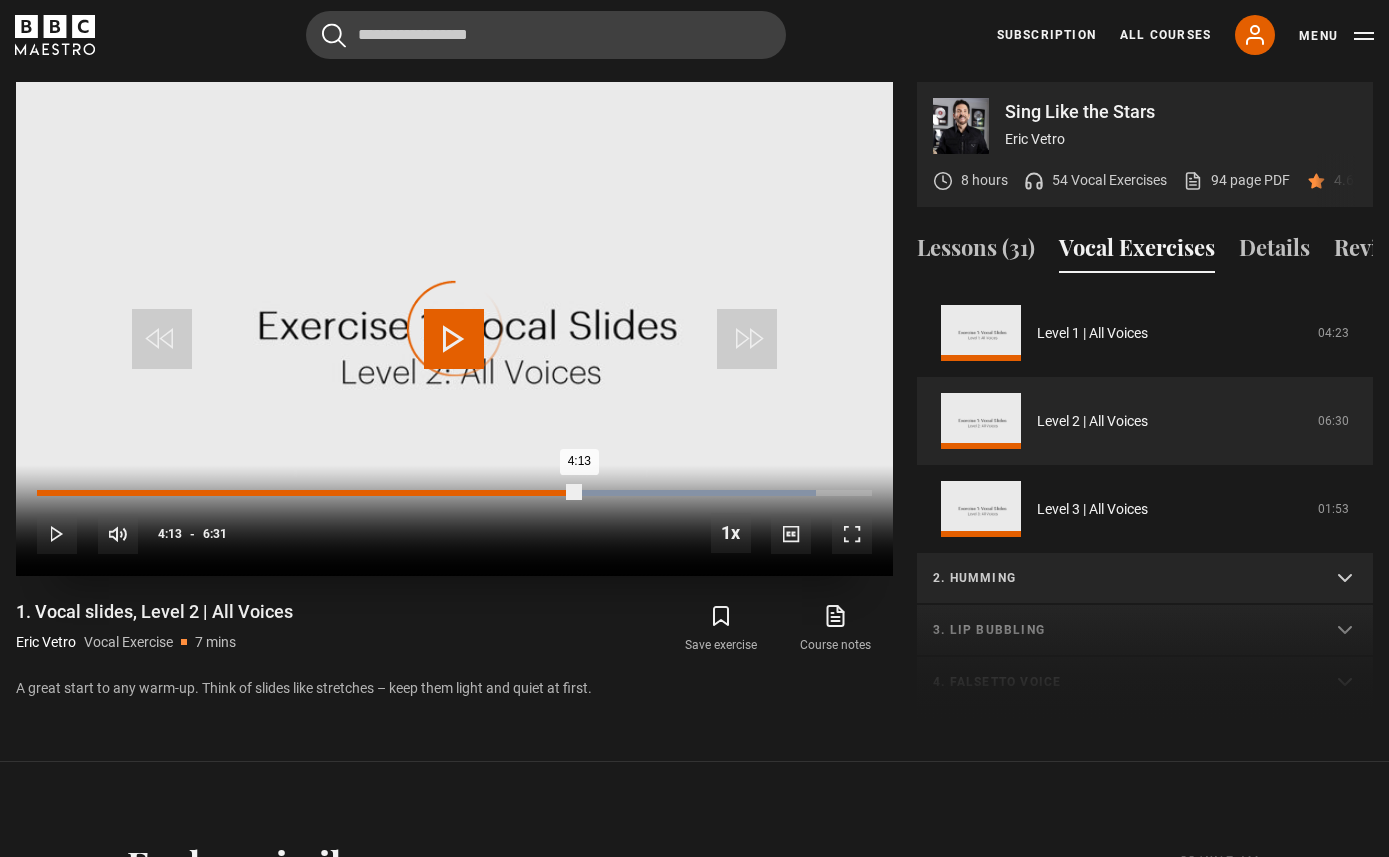 click on "Loaded :  93.23% 4:13 4:13" at bounding box center (454, 493) 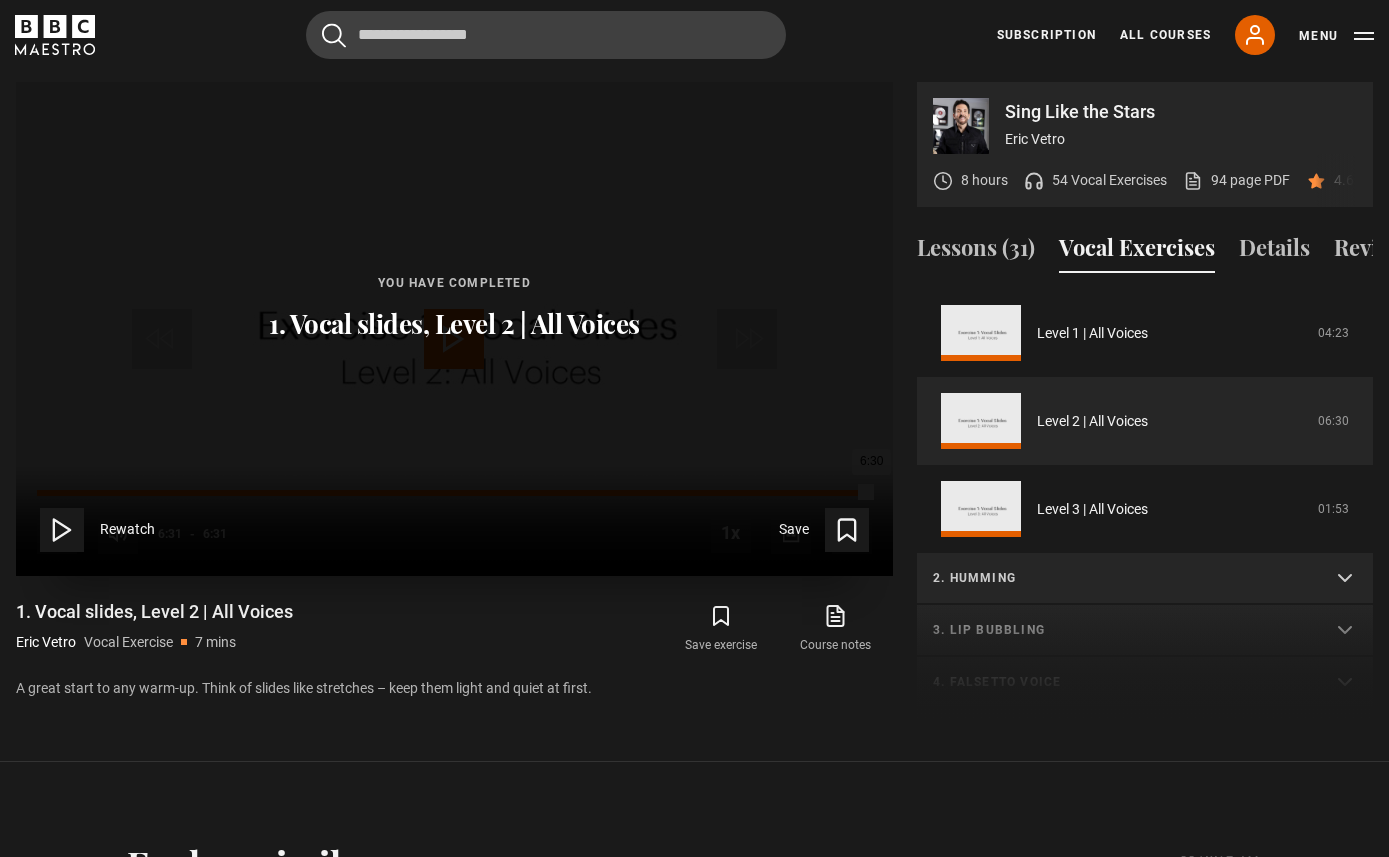 click on "You have completed
1. Vocal slides, Level 2 | All Voices
Rewatch
Save" at bounding box center [454, 328] 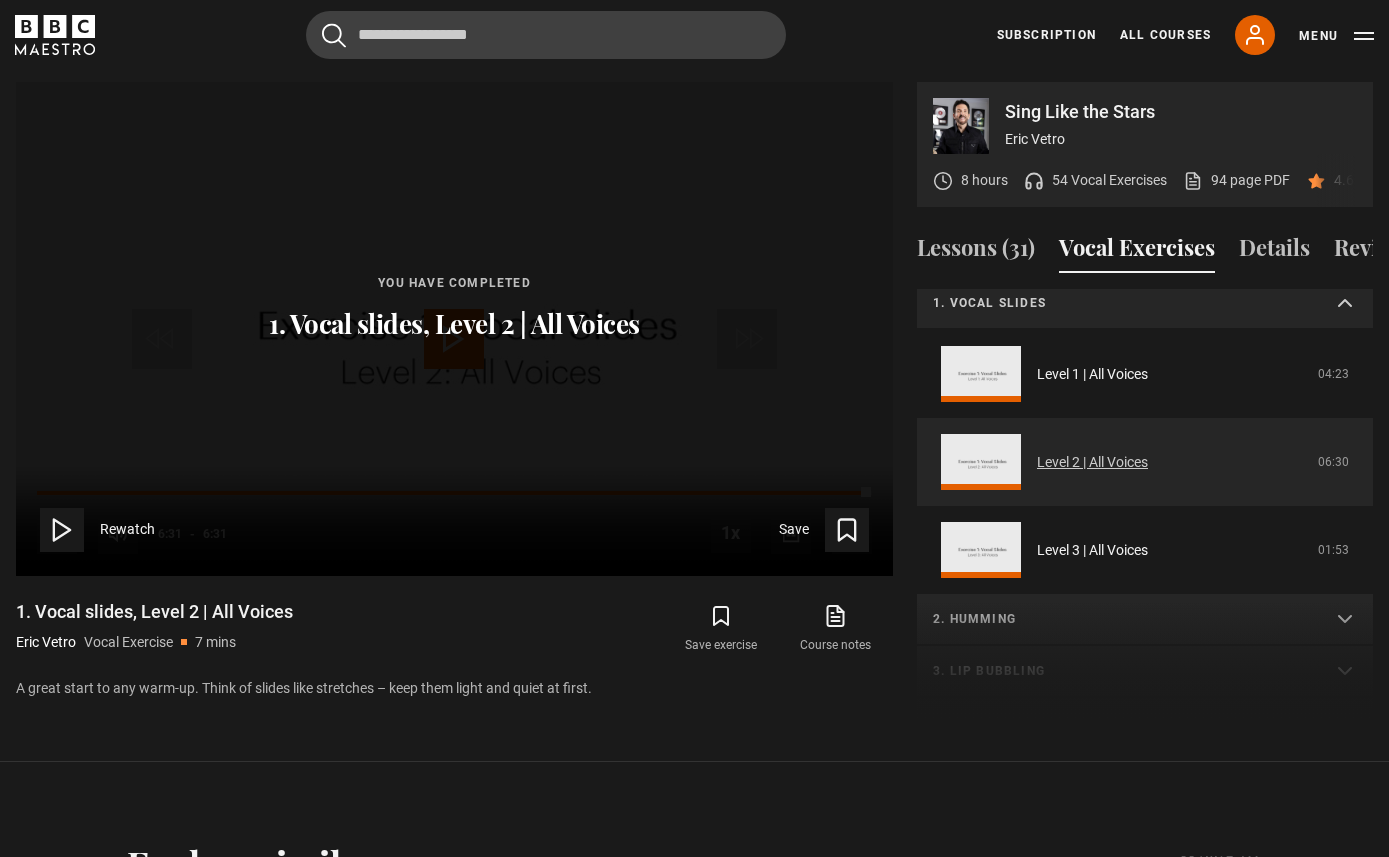 scroll, scrollTop: 0, scrollLeft: 0, axis: both 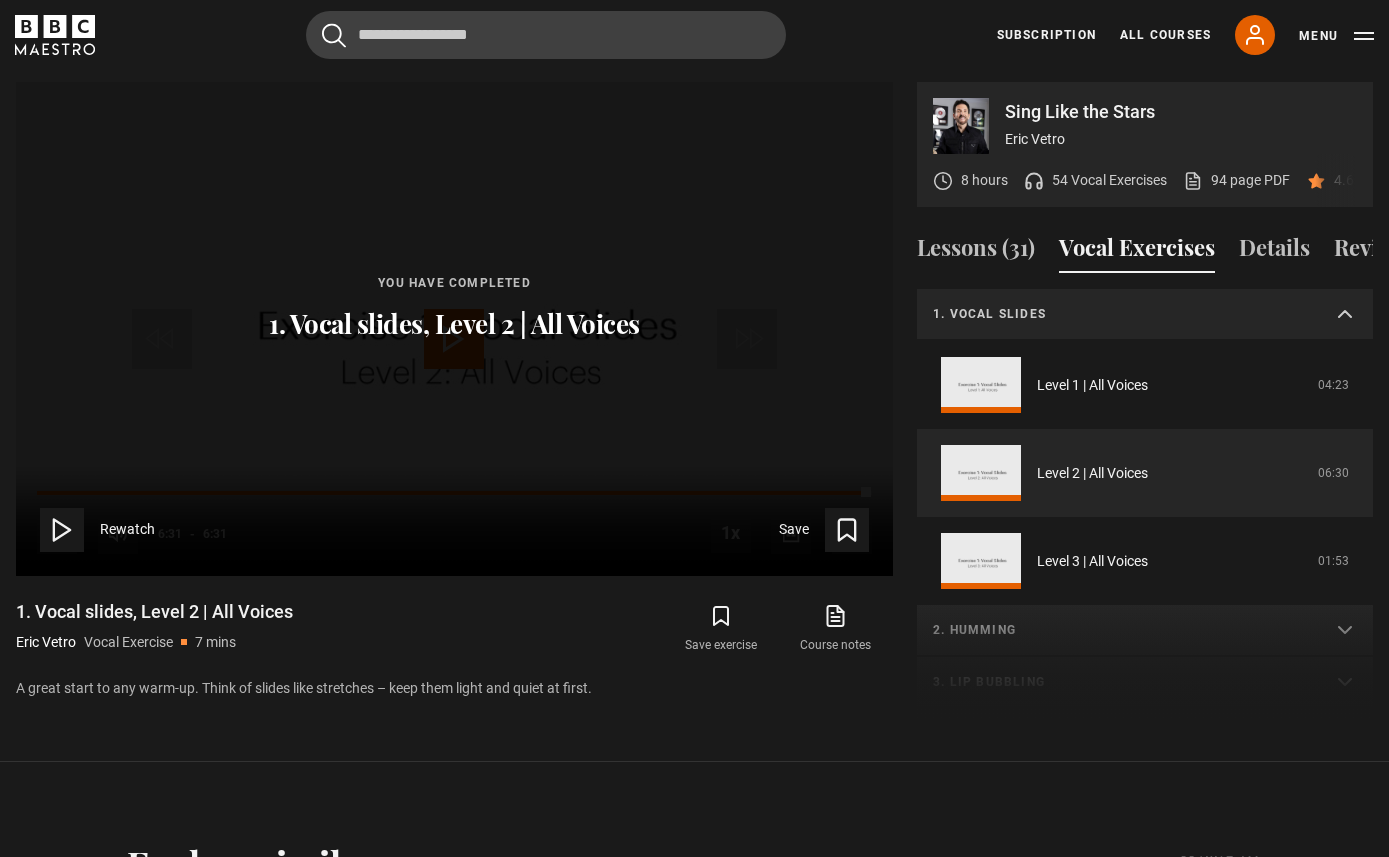 click on "1. Vocal slides" at bounding box center [1145, 315] 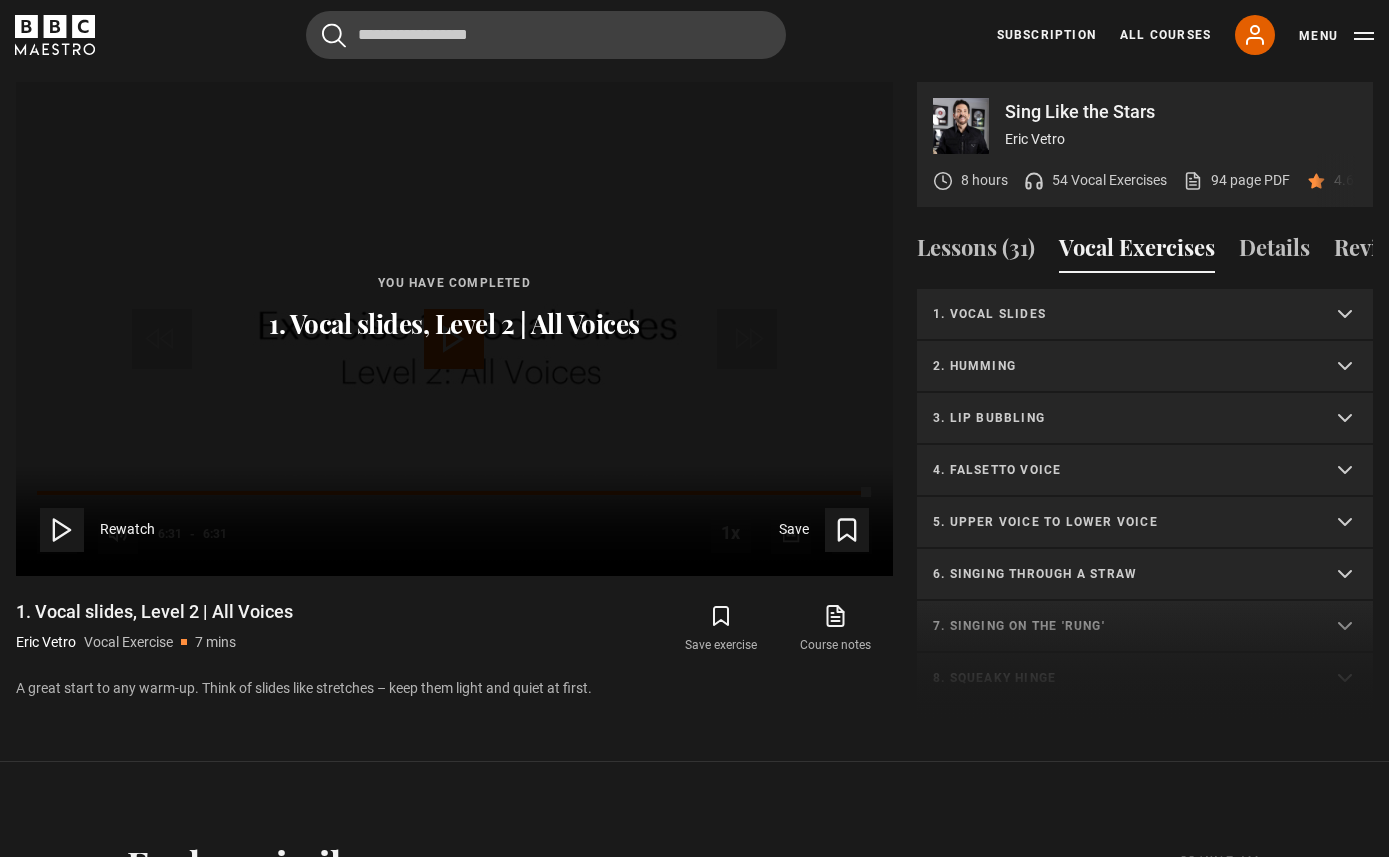 click on "2. Humming" at bounding box center (1145, 367) 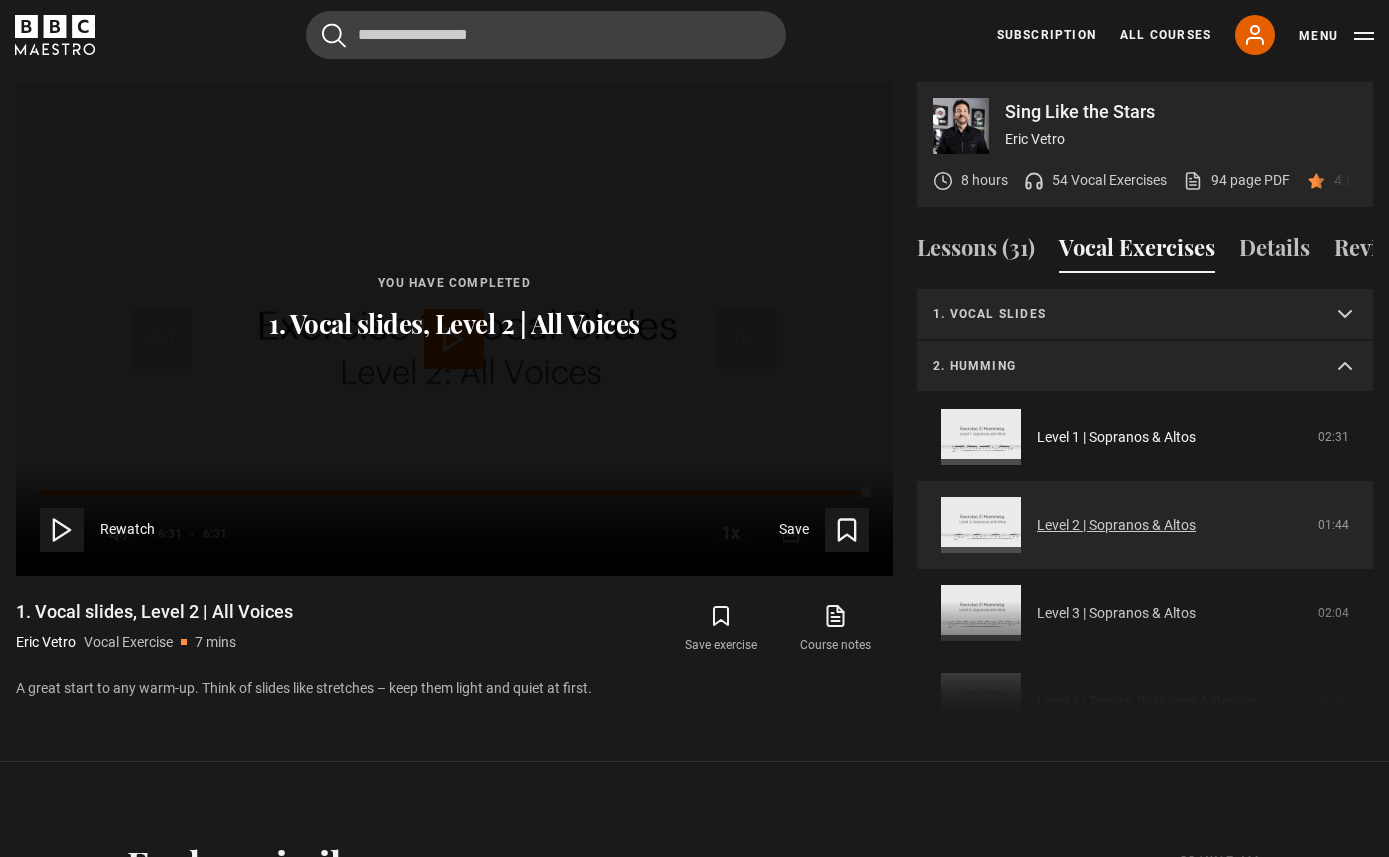 scroll, scrollTop: 4, scrollLeft: 0, axis: vertical 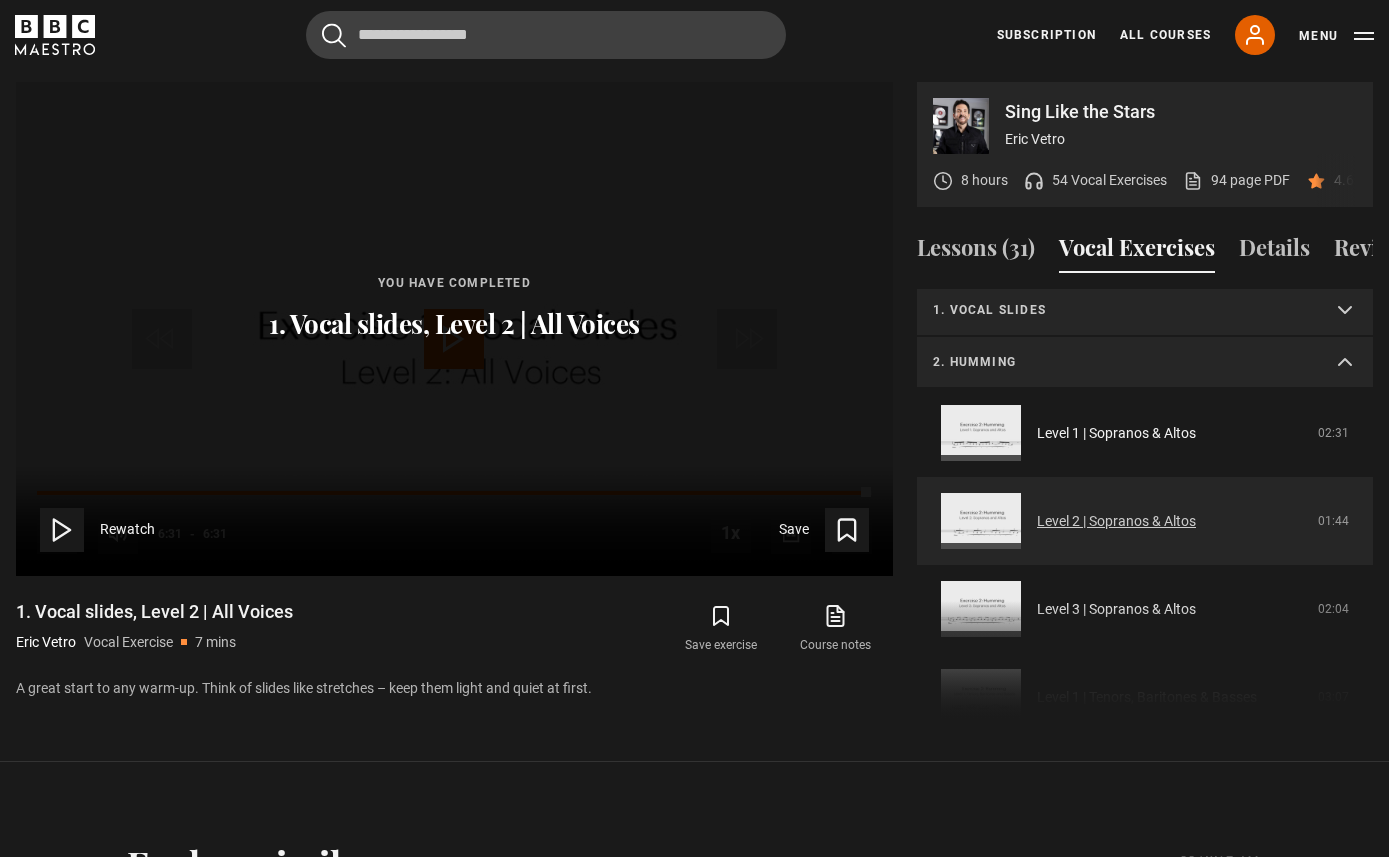 click on "Level 2 | Sopranos & Altos" at bounding box center (1116, 521) 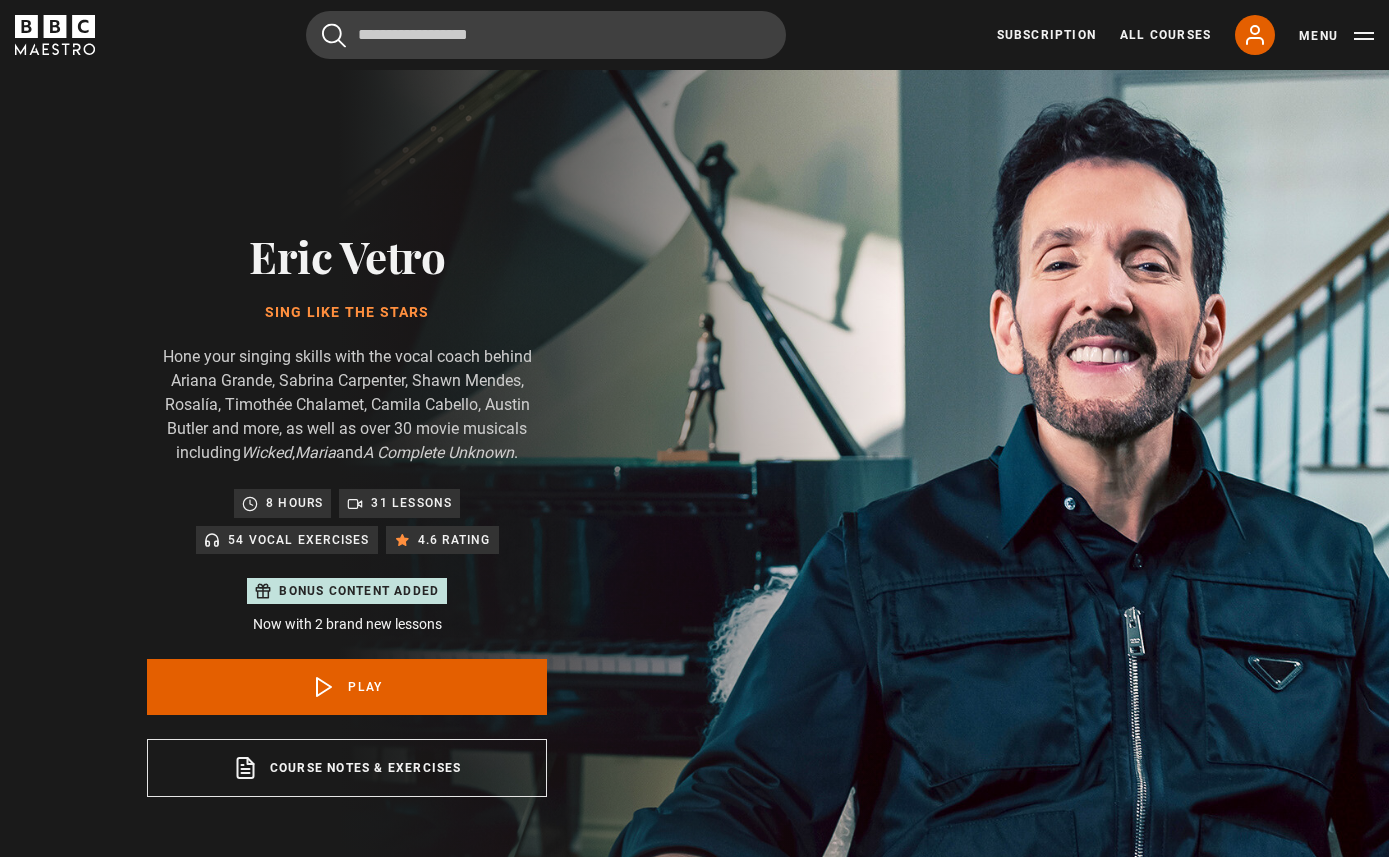scroll, scrollTop: 955, scrollLeft: 0, axis: vertical 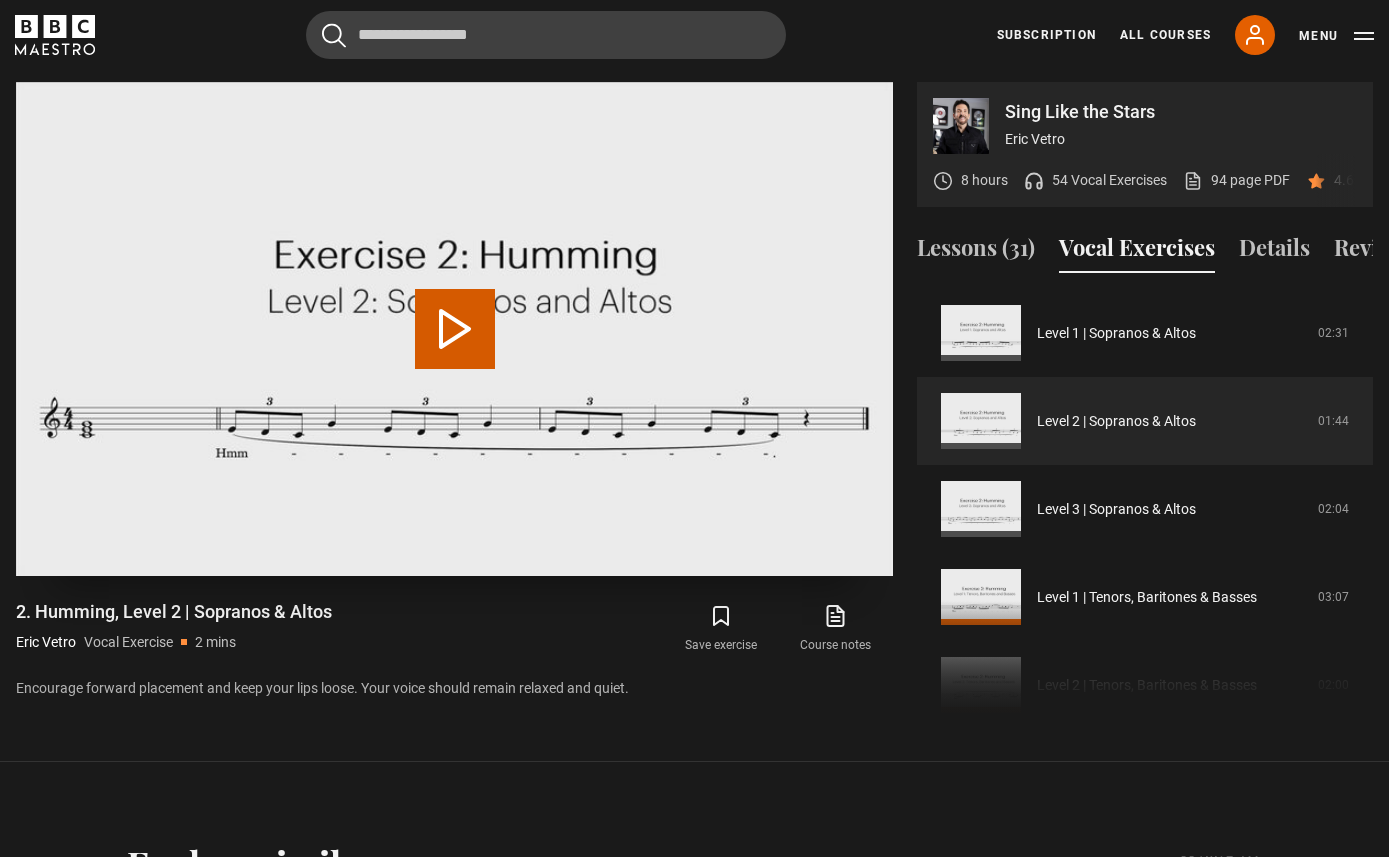 drag, startPoint x: 448, startPoint y: 349, endPoint x: 557, endPoint y: 371, distance: 111.19802 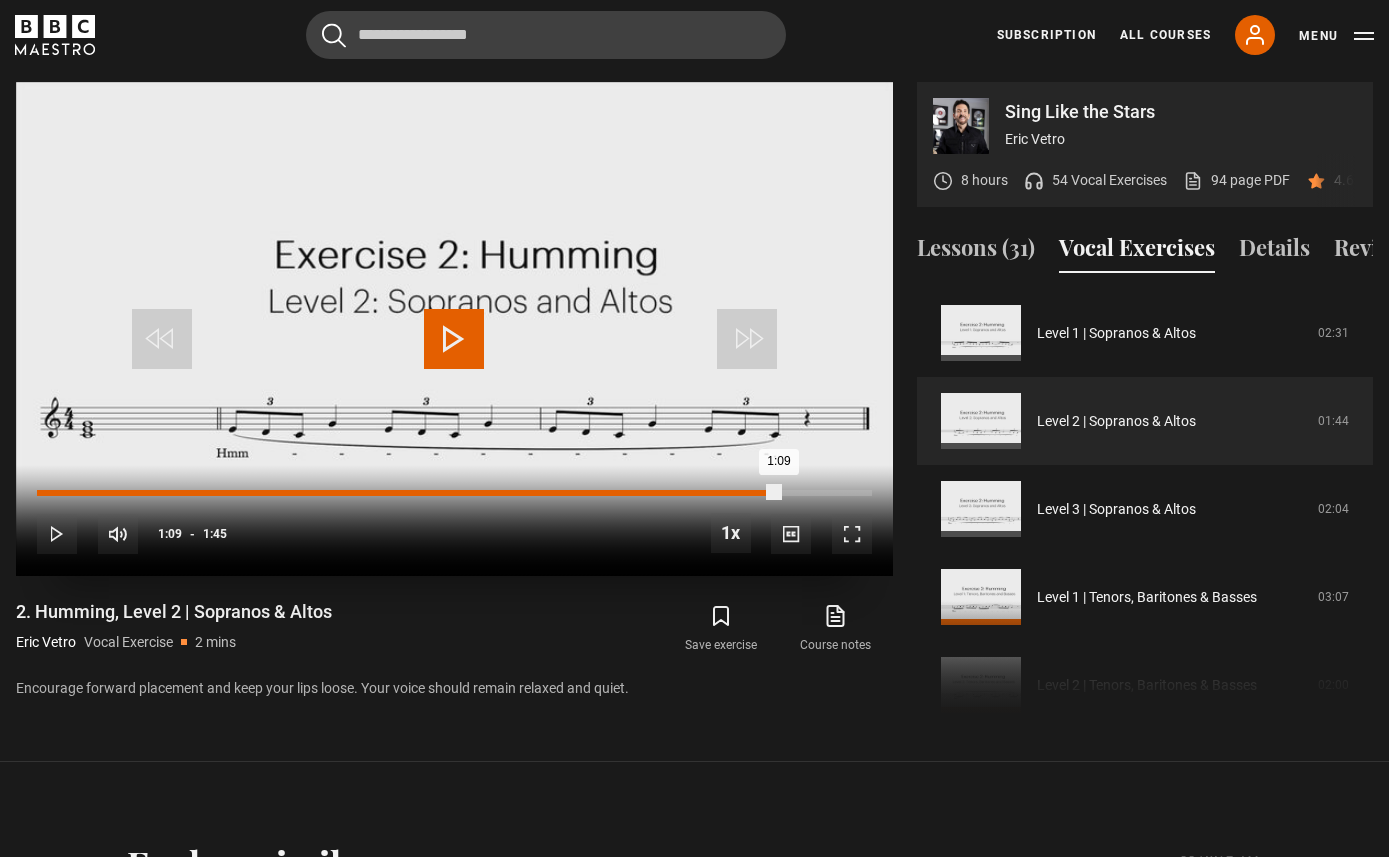 click on "1:09" at bounding box center (592, 493) 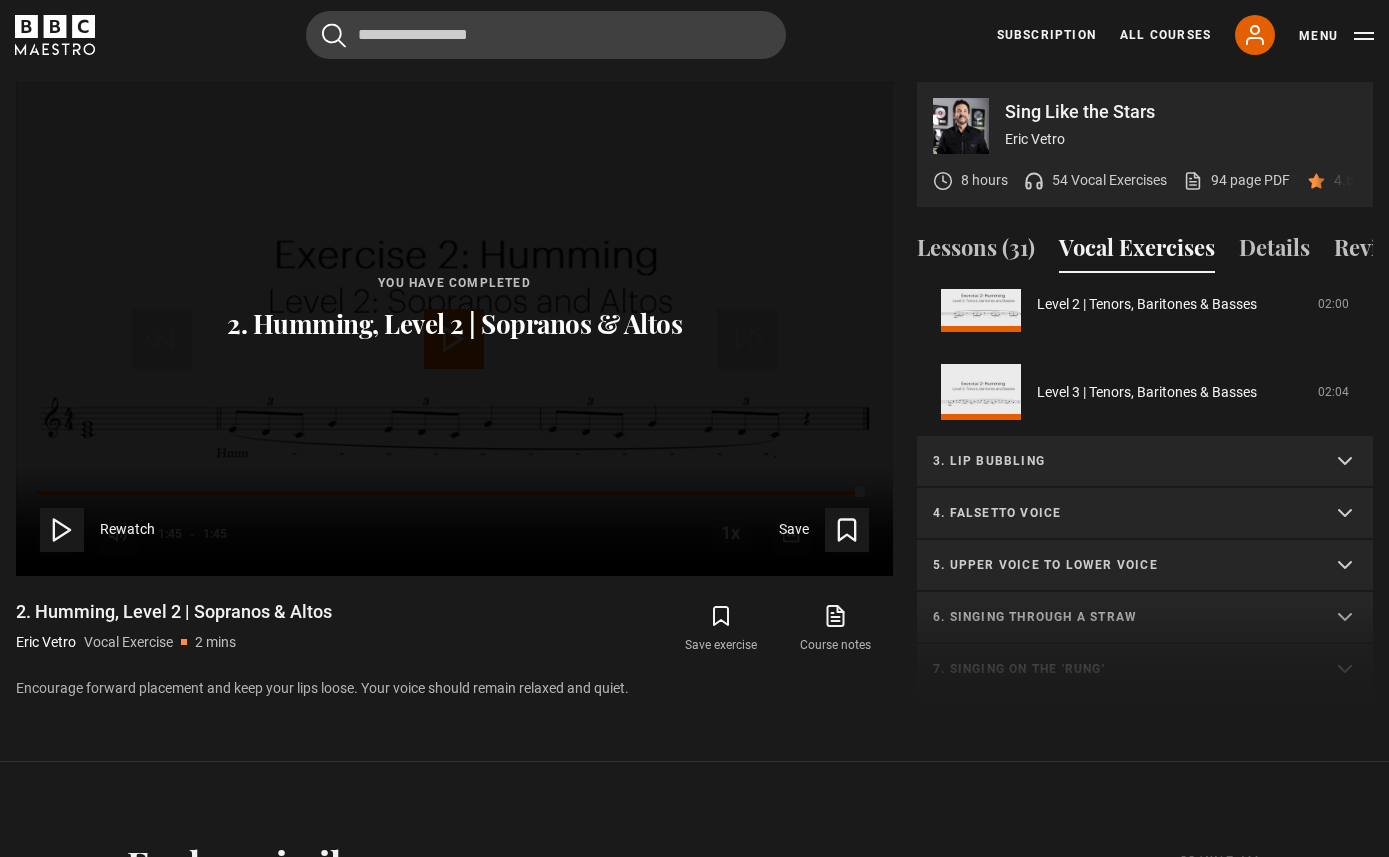 scroll, scrollTop: 489, scrollLeft: 0, axis: vertical 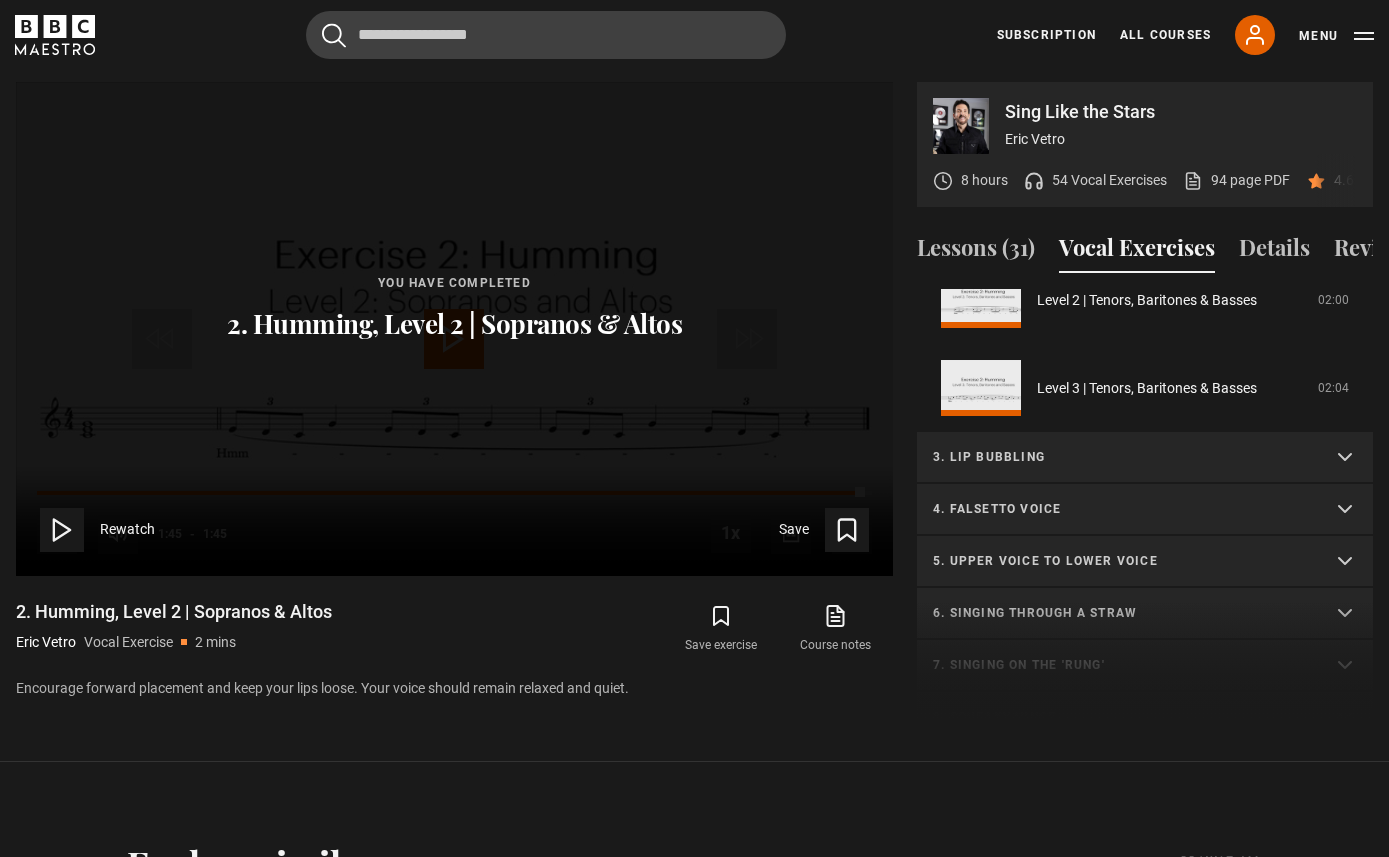 click on "3. Lip bubbling" at bounding box center [1145, 458] 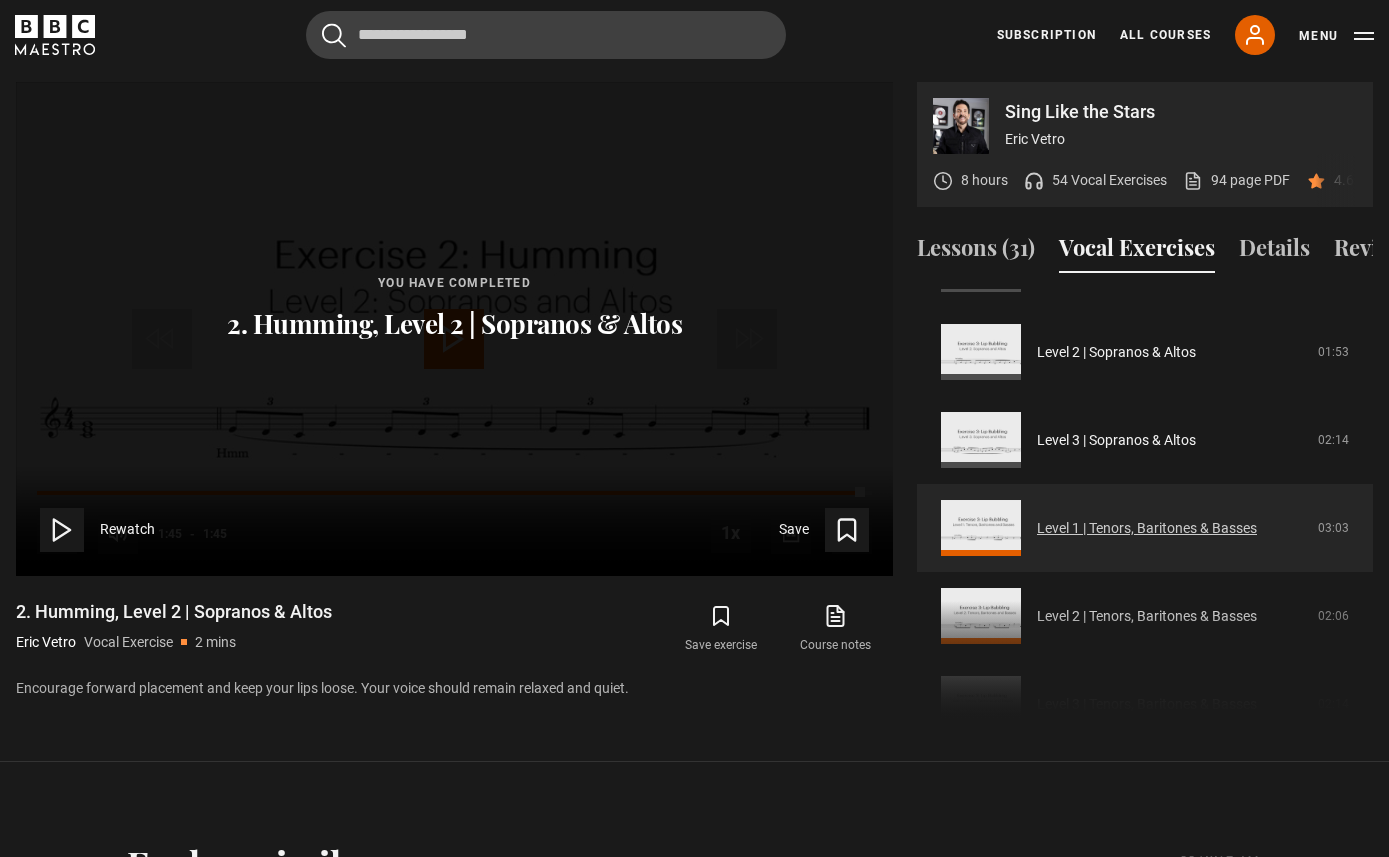 scroll, scrollTop: 788, scrollLeft: 0, axis: vertical 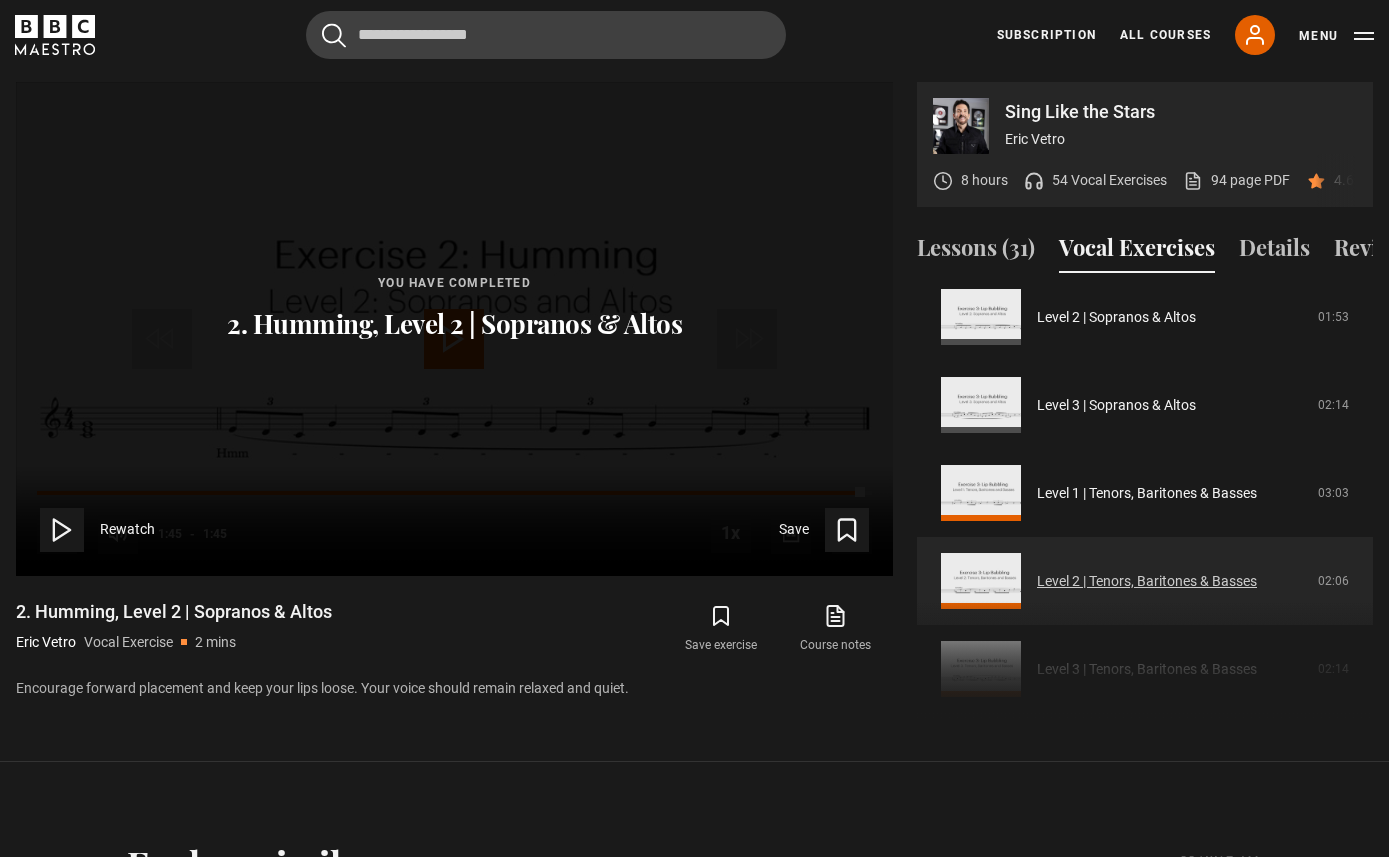 click on "Level 2 | Tenors, Baritones & Basses" at bounding box center [1147, 581] 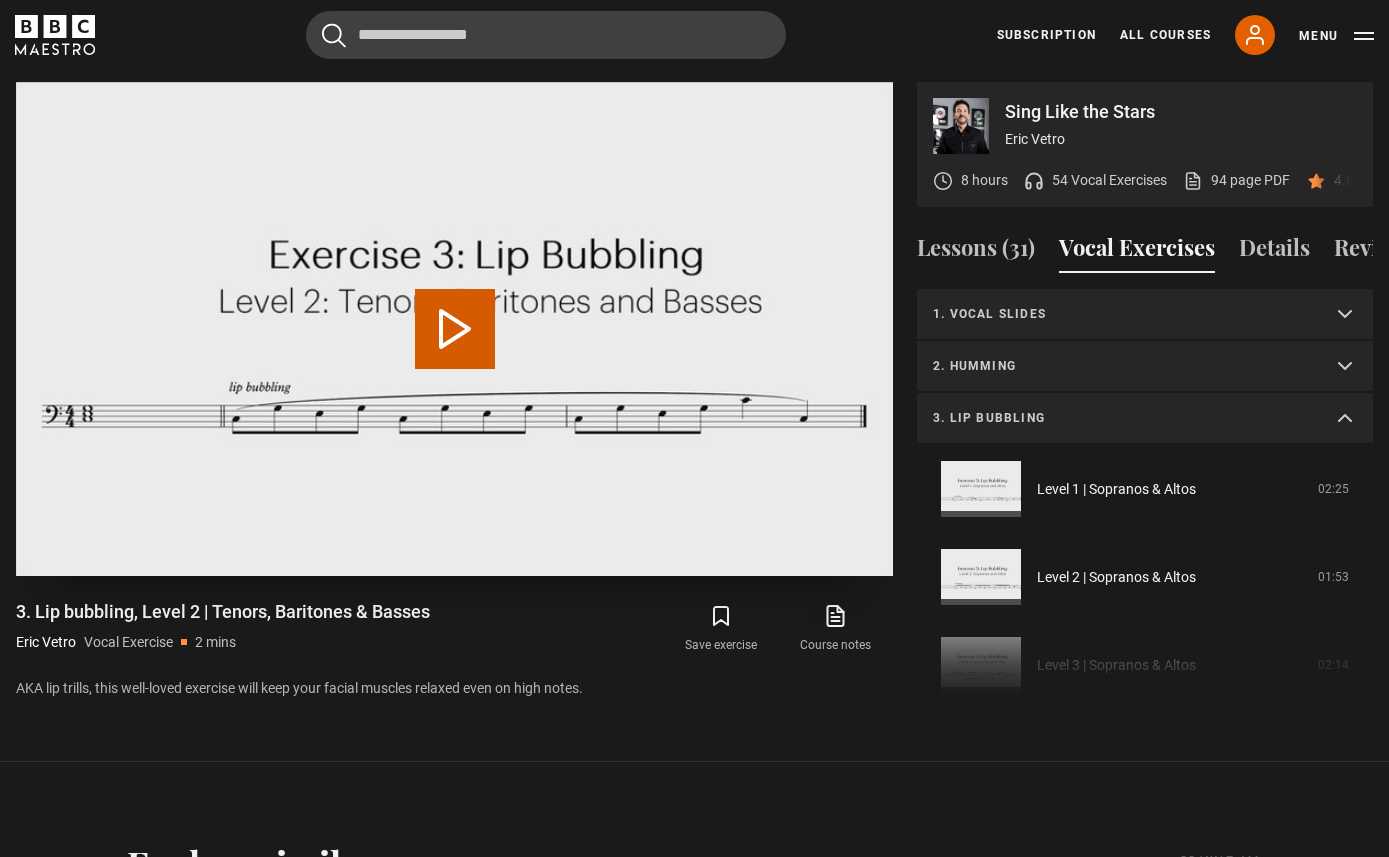 scroll, scrollTop: 0, scrollLeft: 0, axis: both 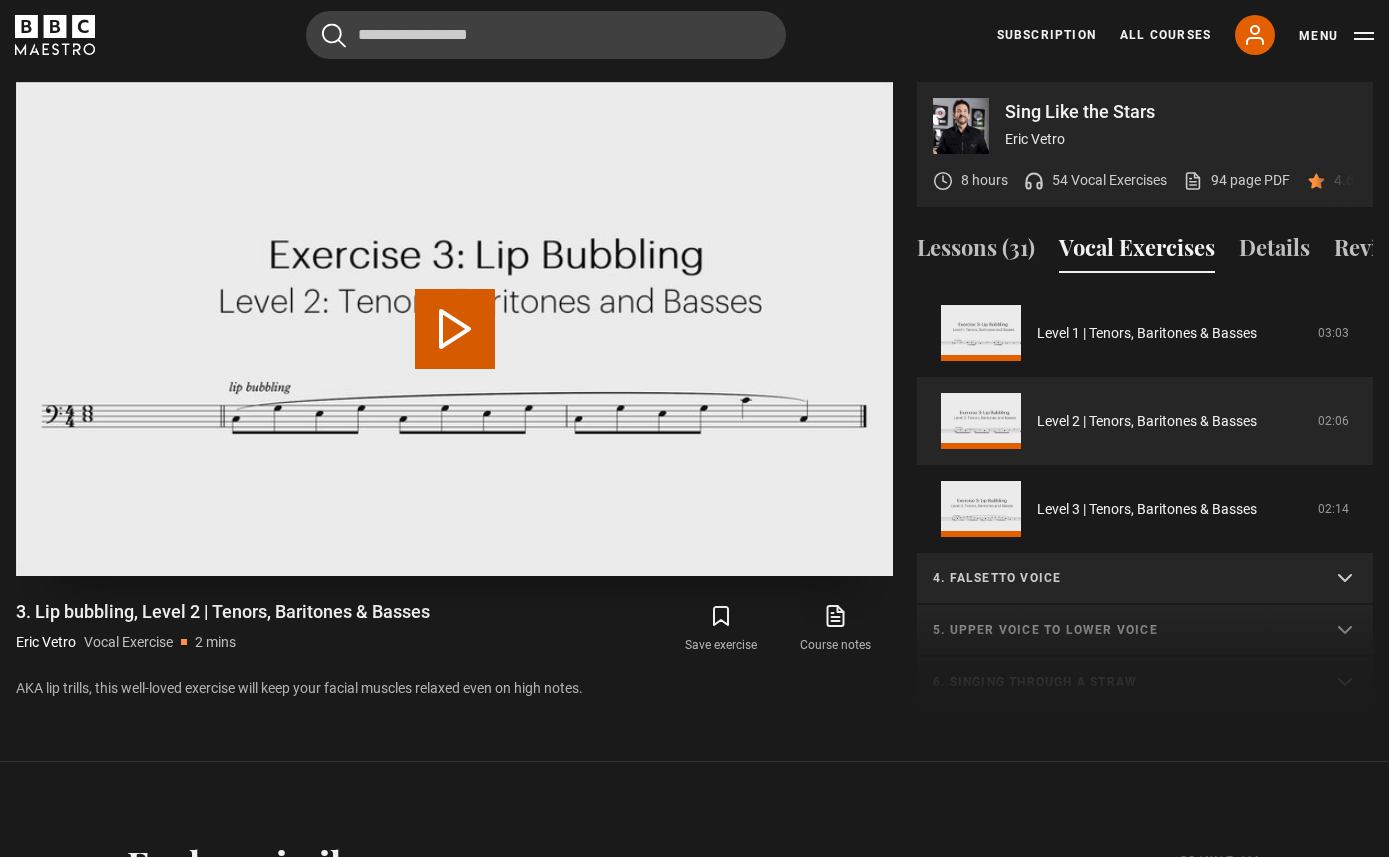 click on "Play Video" at bounding box center [455, 329] 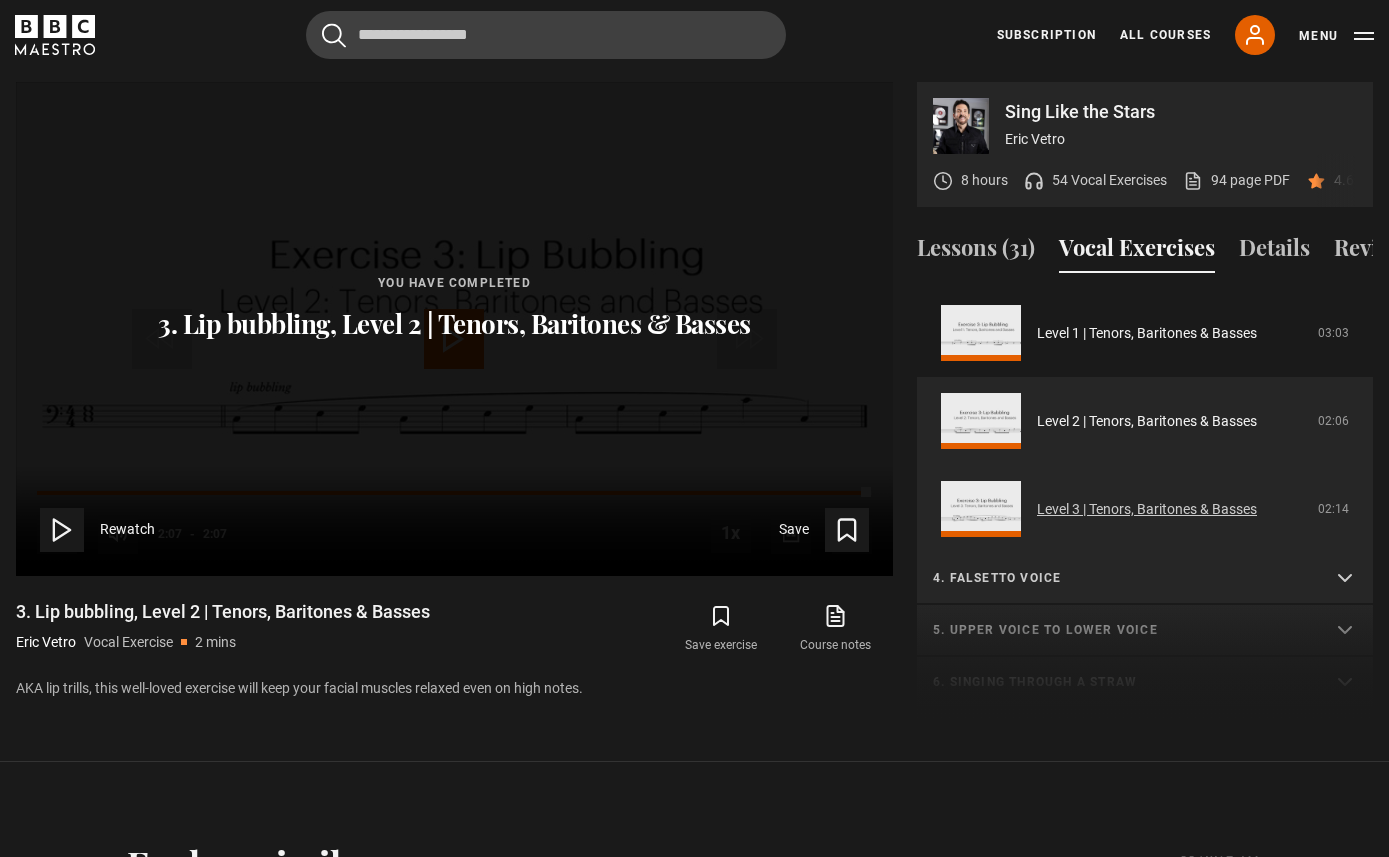 click on "Level 3 | Tenors, Baritones & Basses" at bounding box center [1147, 509] 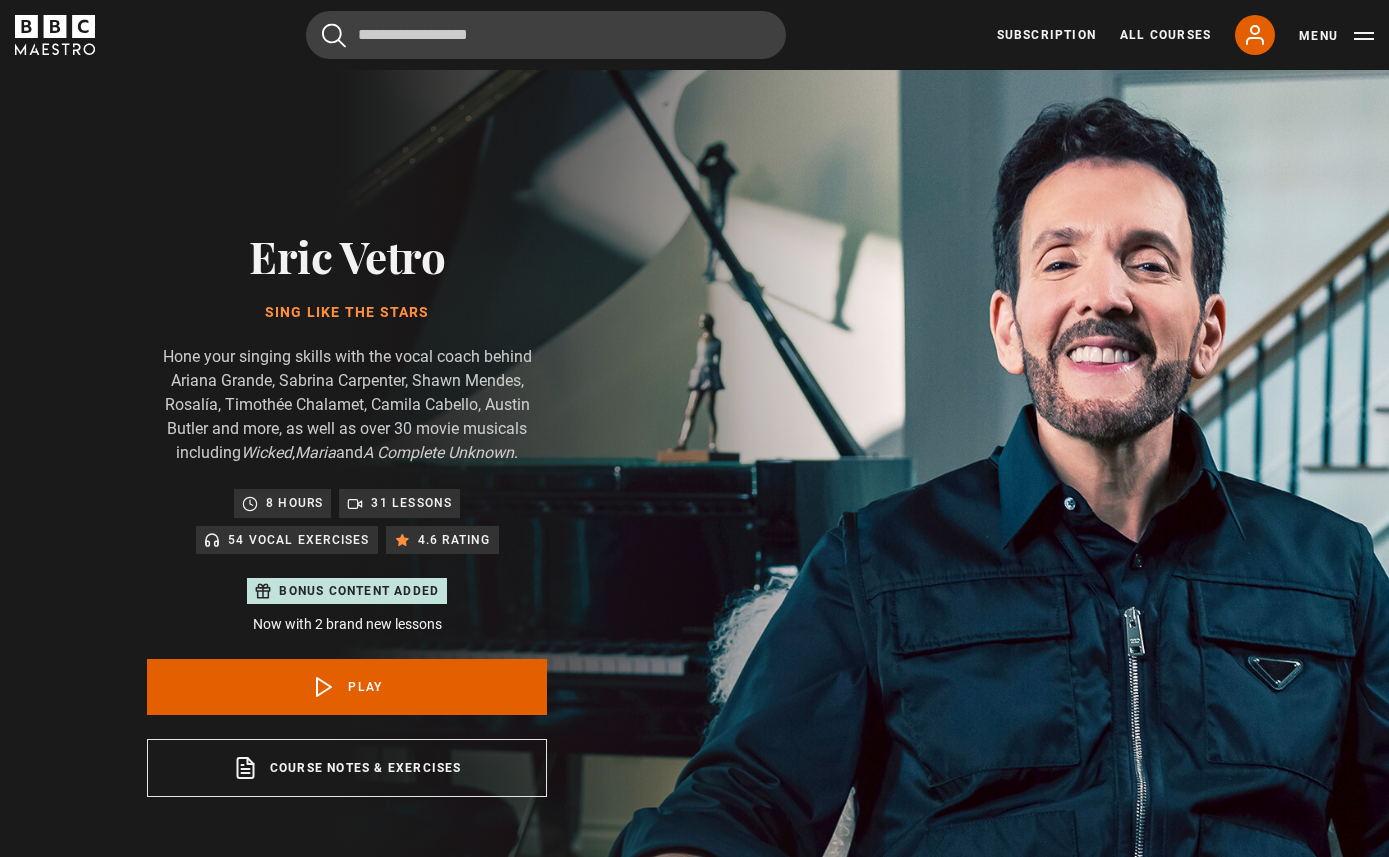 scroll, scrollTop: 955, scrollLeft: 0, axis: vertical 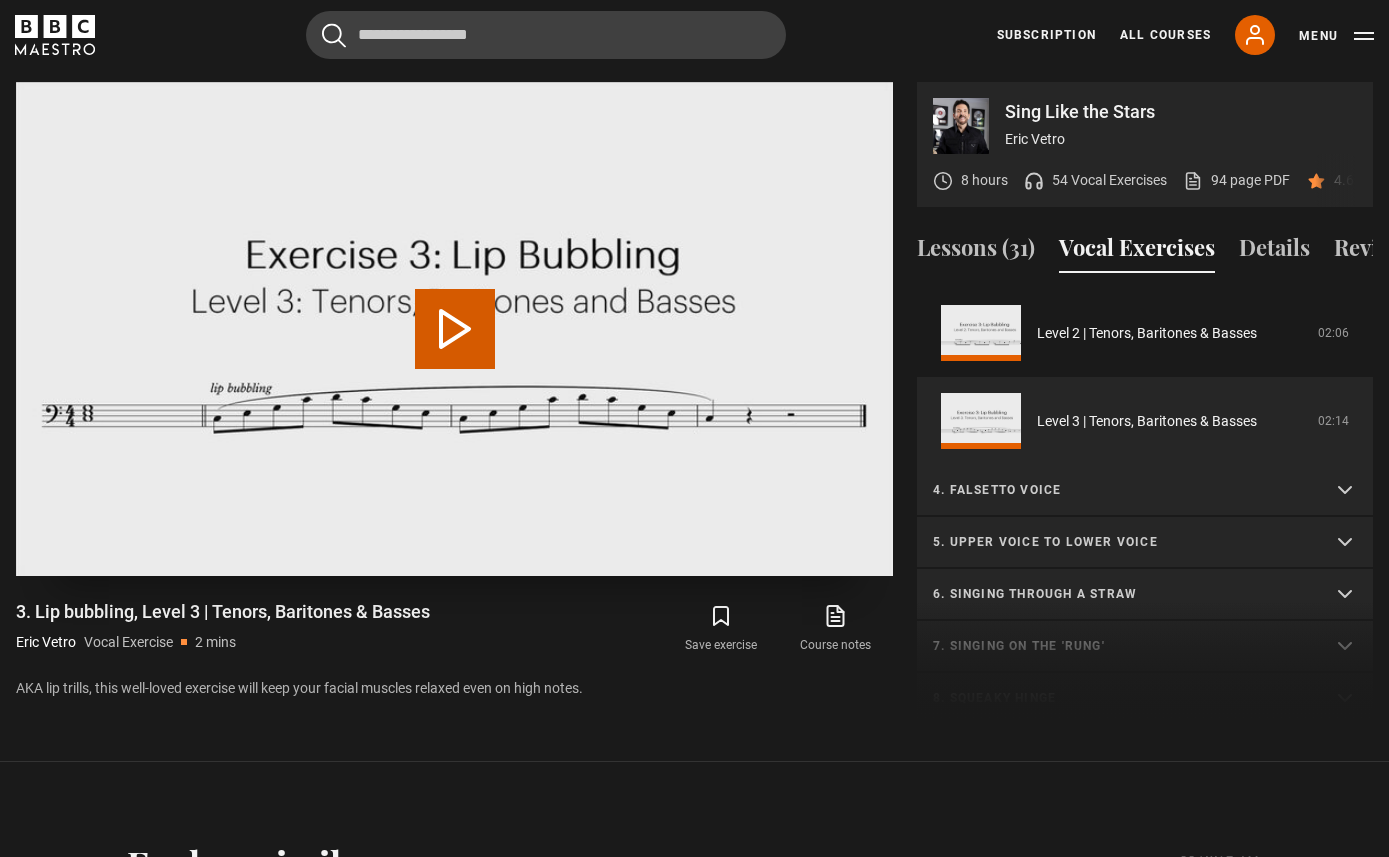 click on "Play Video" at bounding box center [455, 329] 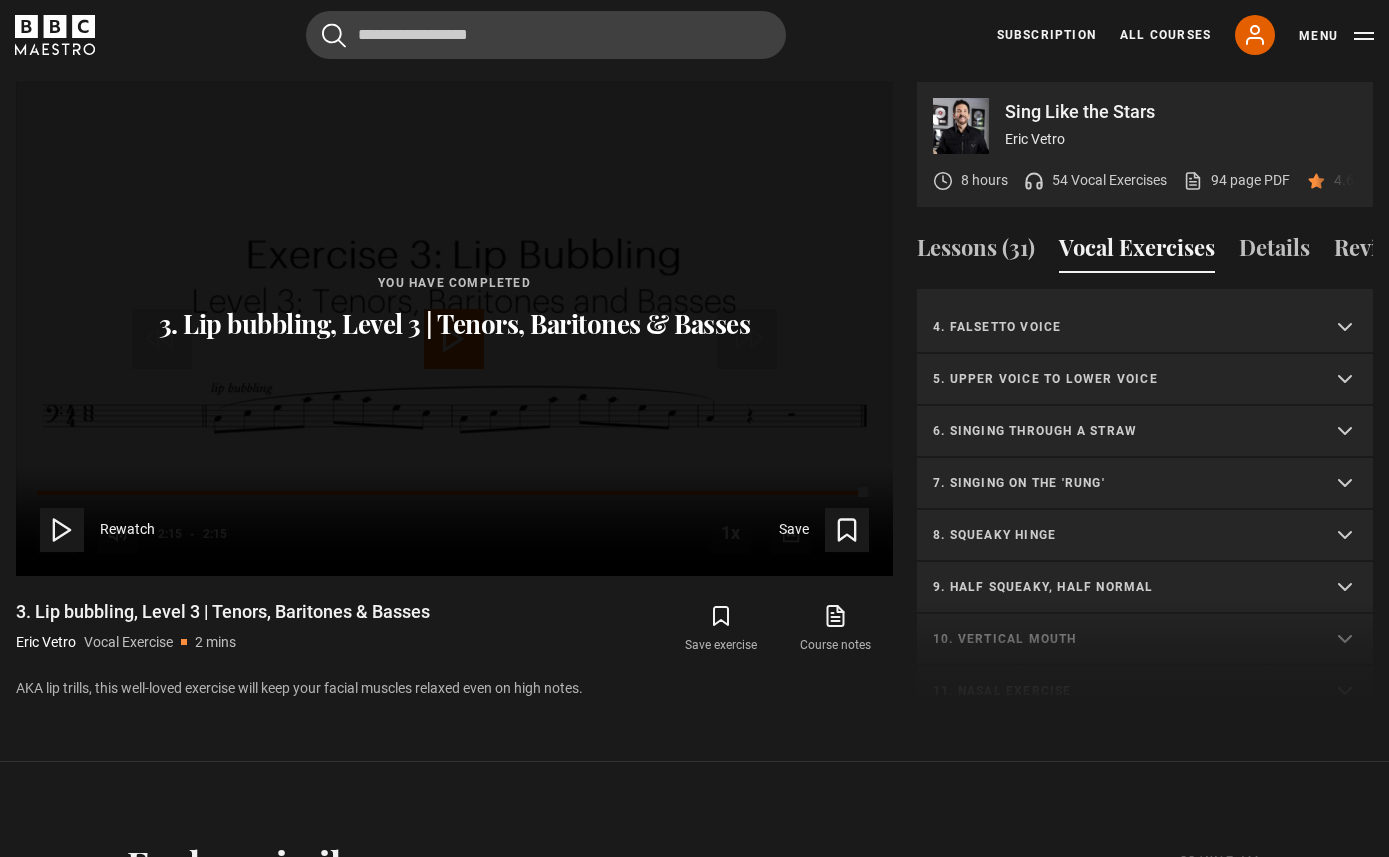 scroll, scrollTop: 695, scrollLeft: 0, axis: vertical 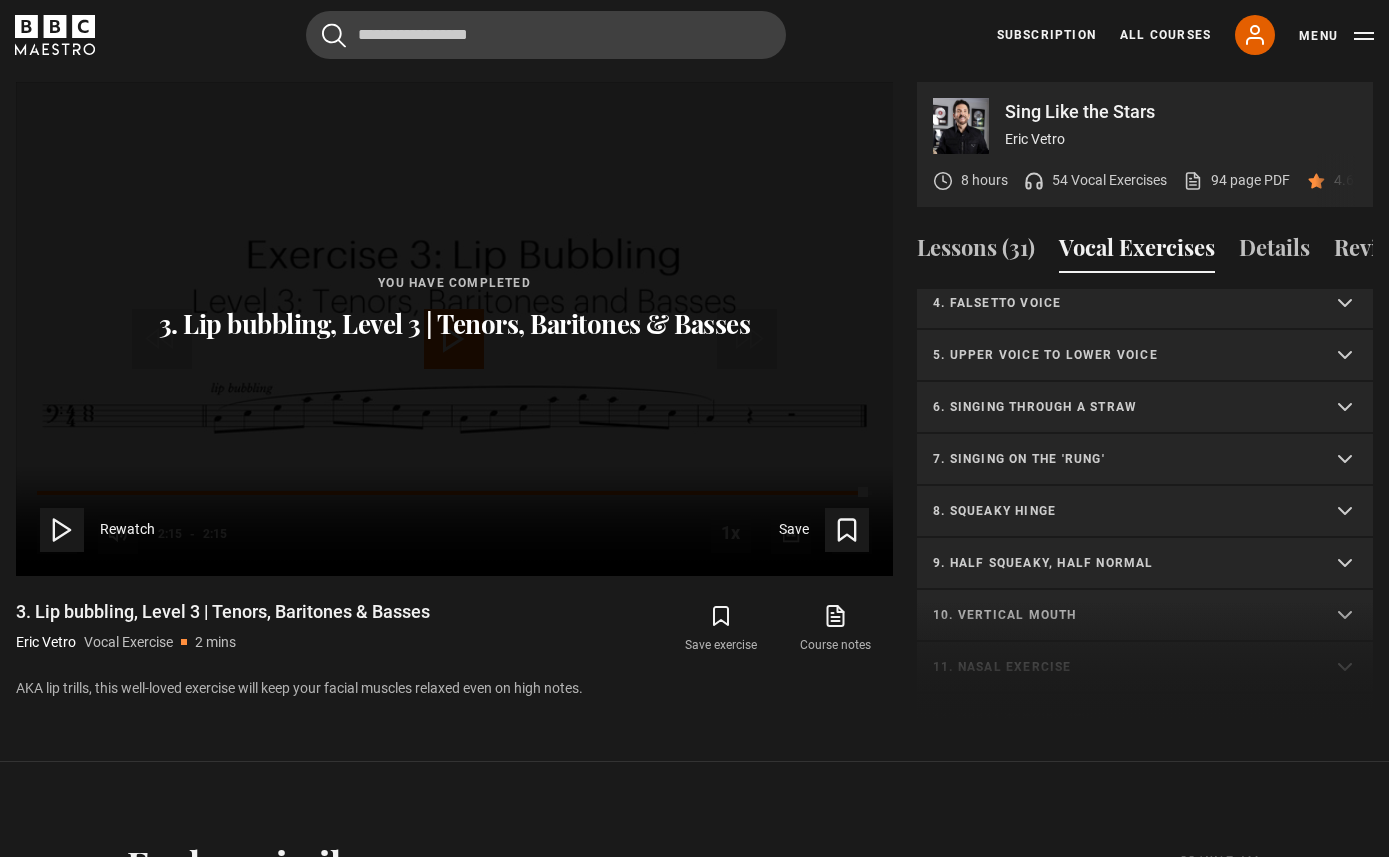 click on "7. Singing on the 'rung'" at bounding box center (1145, 460) 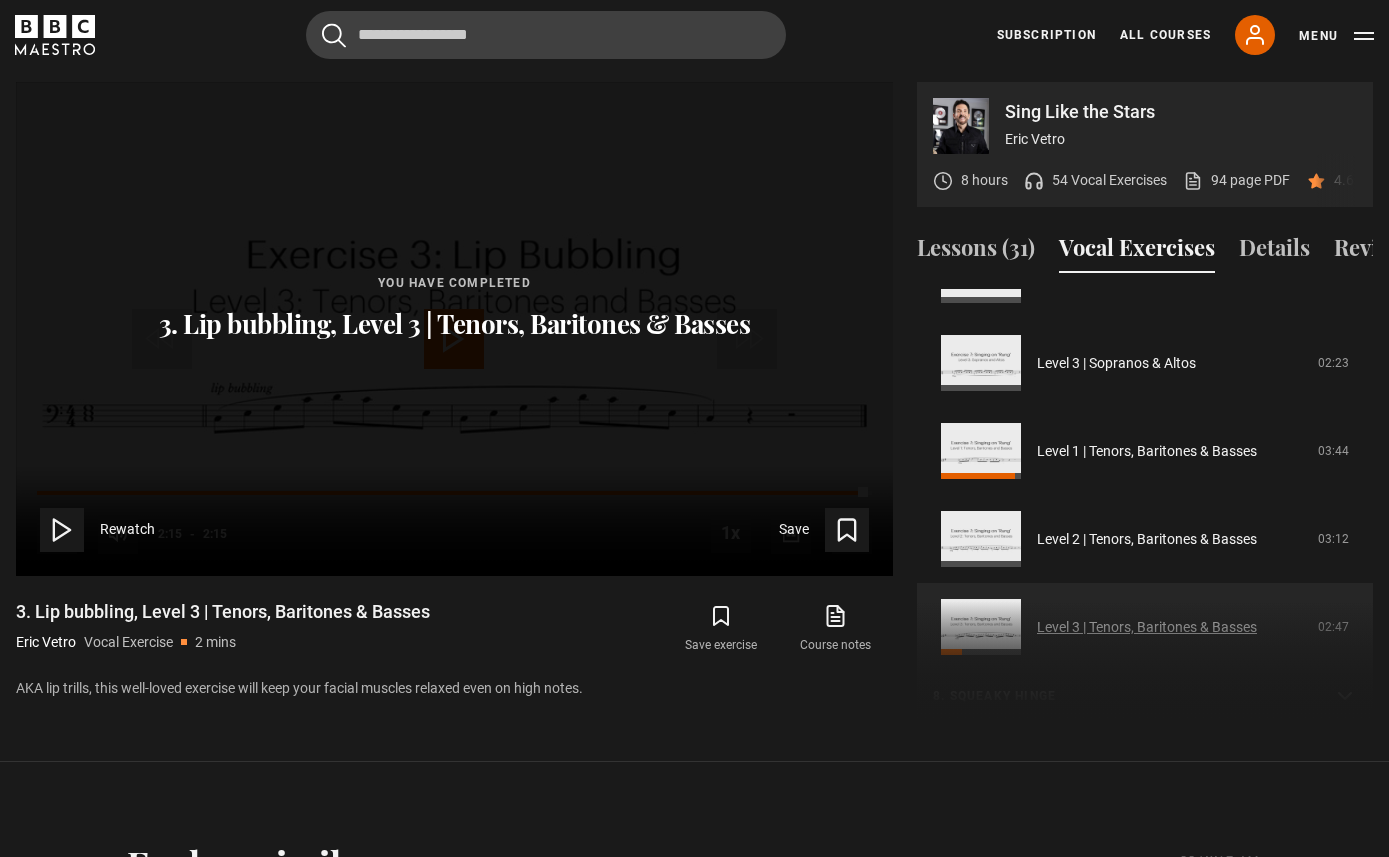 scroll, scrollTop: 1042, scrollLeft: 0, axis: vertical 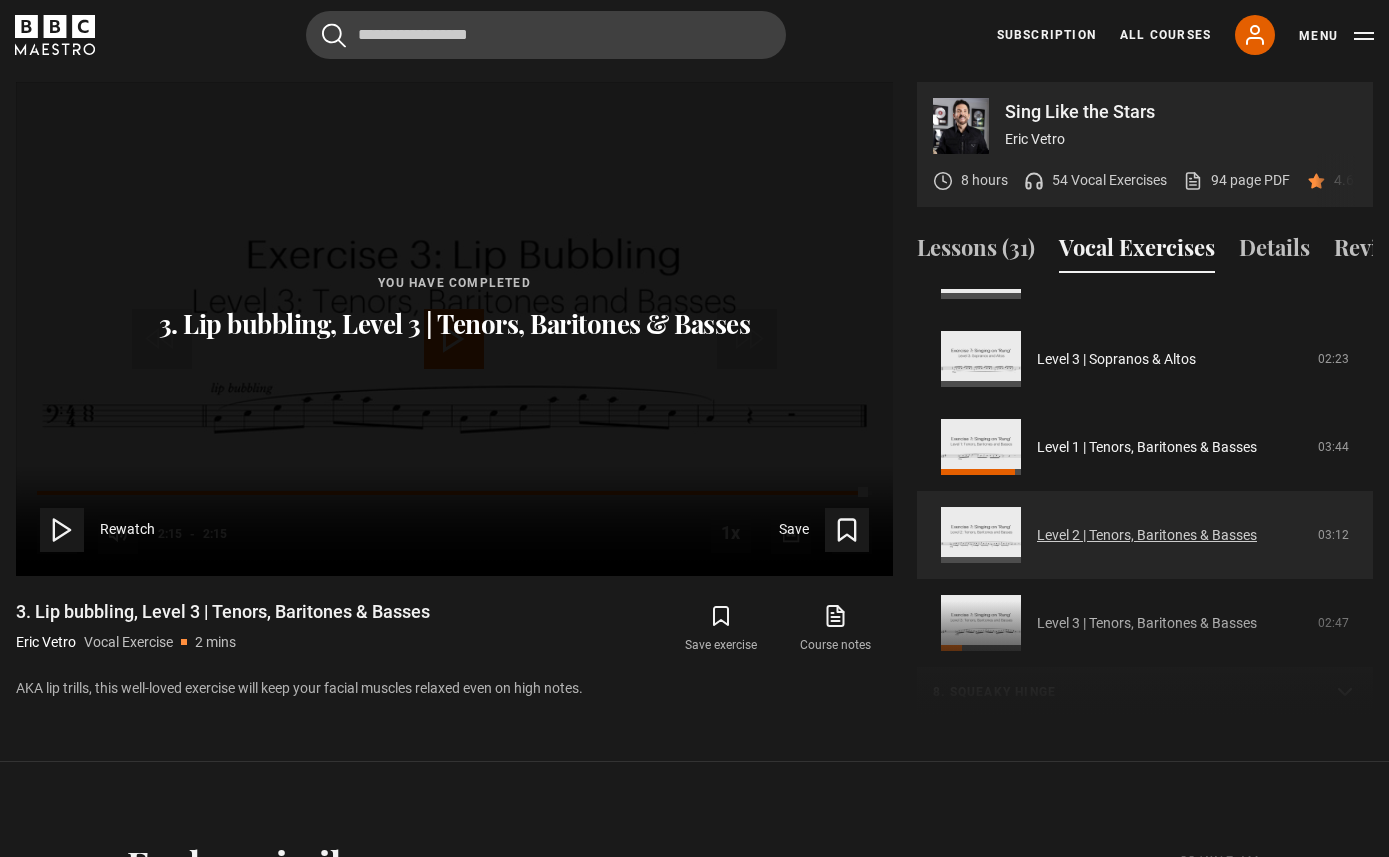 click on "Level 2 | Tenors, Baritones & Basses" at bounding box center (1147, 535) 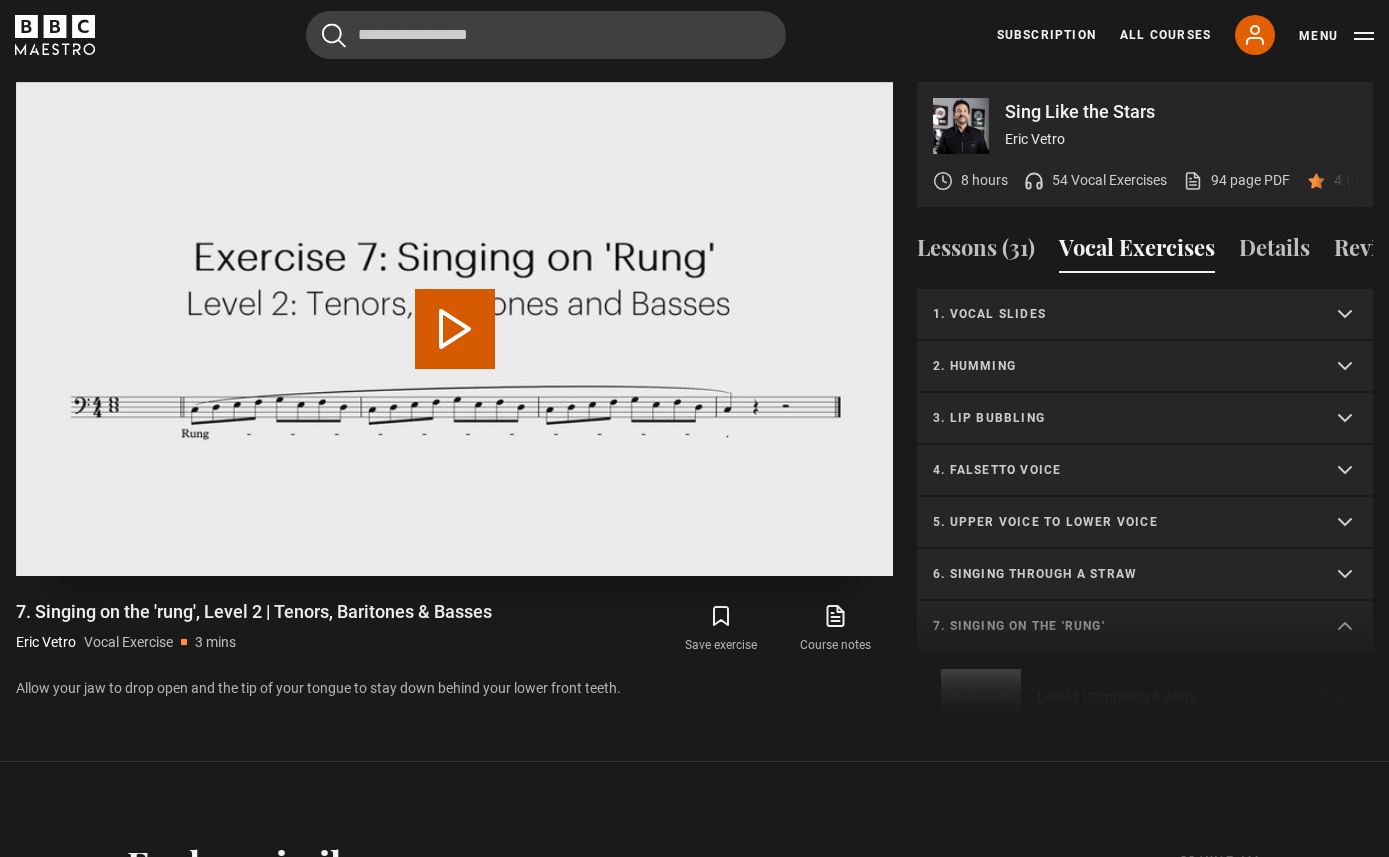 scroll, scrollTop: 955, scrollLeft: 0, axis: vertical 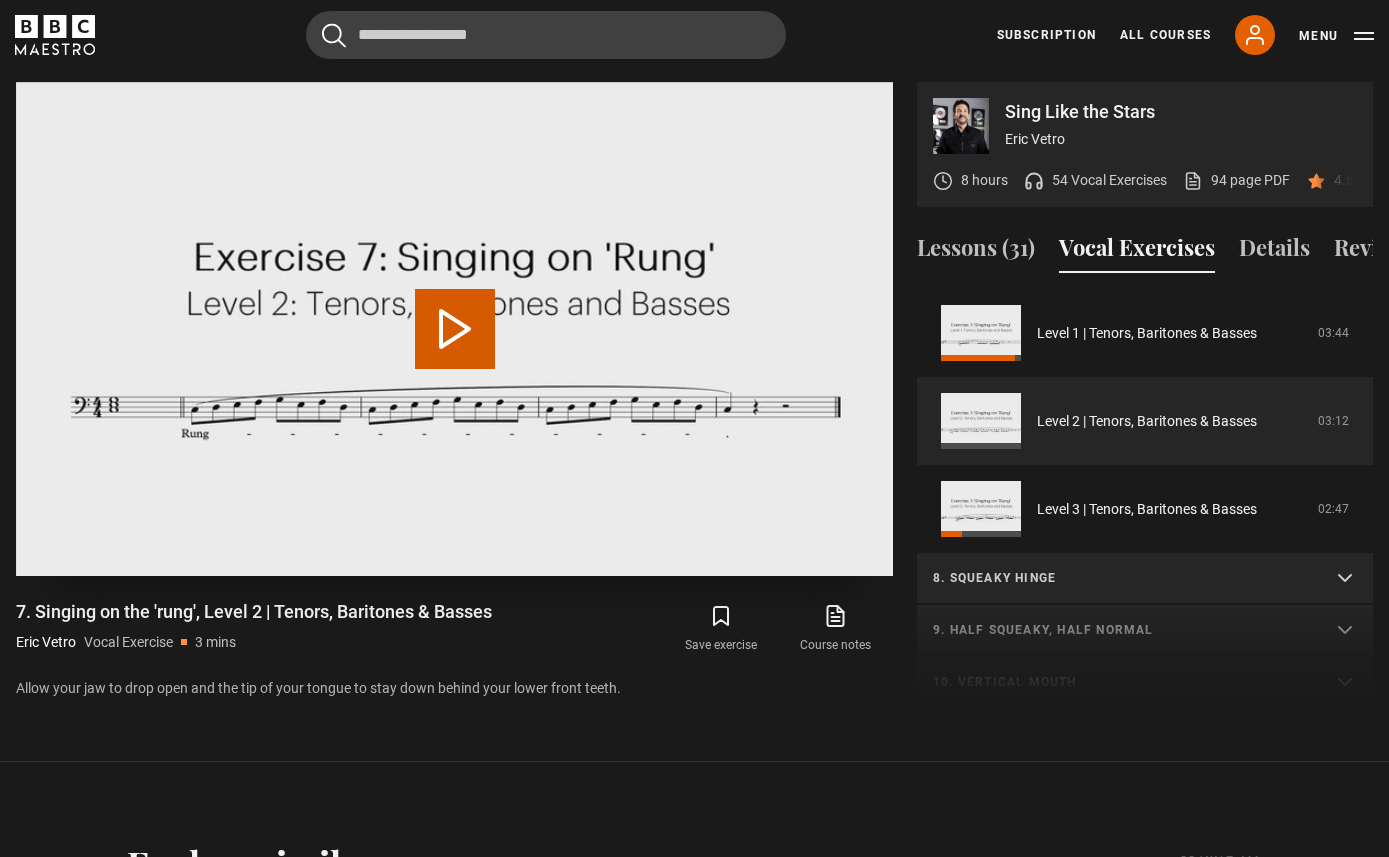 click on "Play Video" at bounding box center (455, 329) 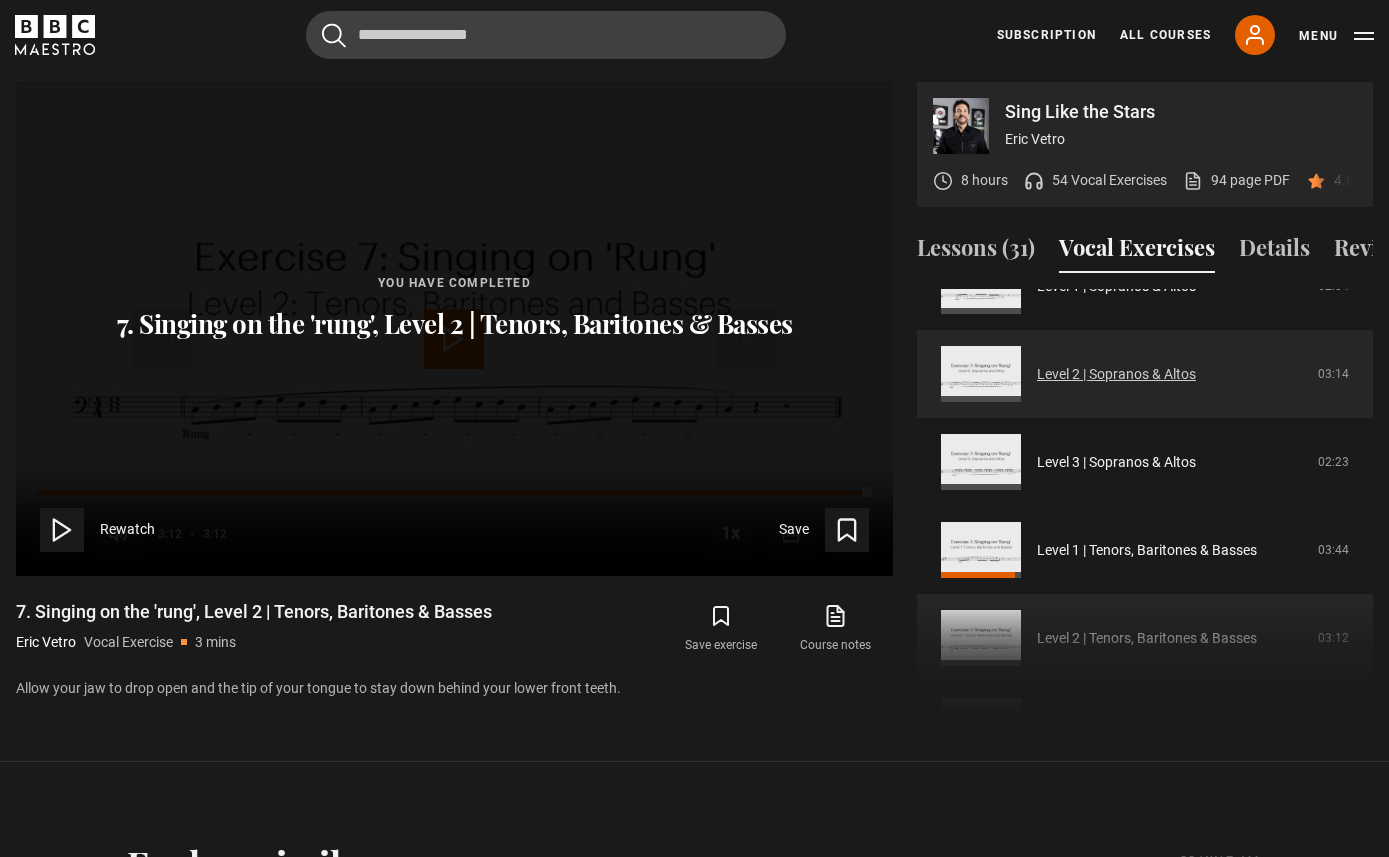 scroll, scrollTop: 234, scrollLeft: 0, axis: vertical 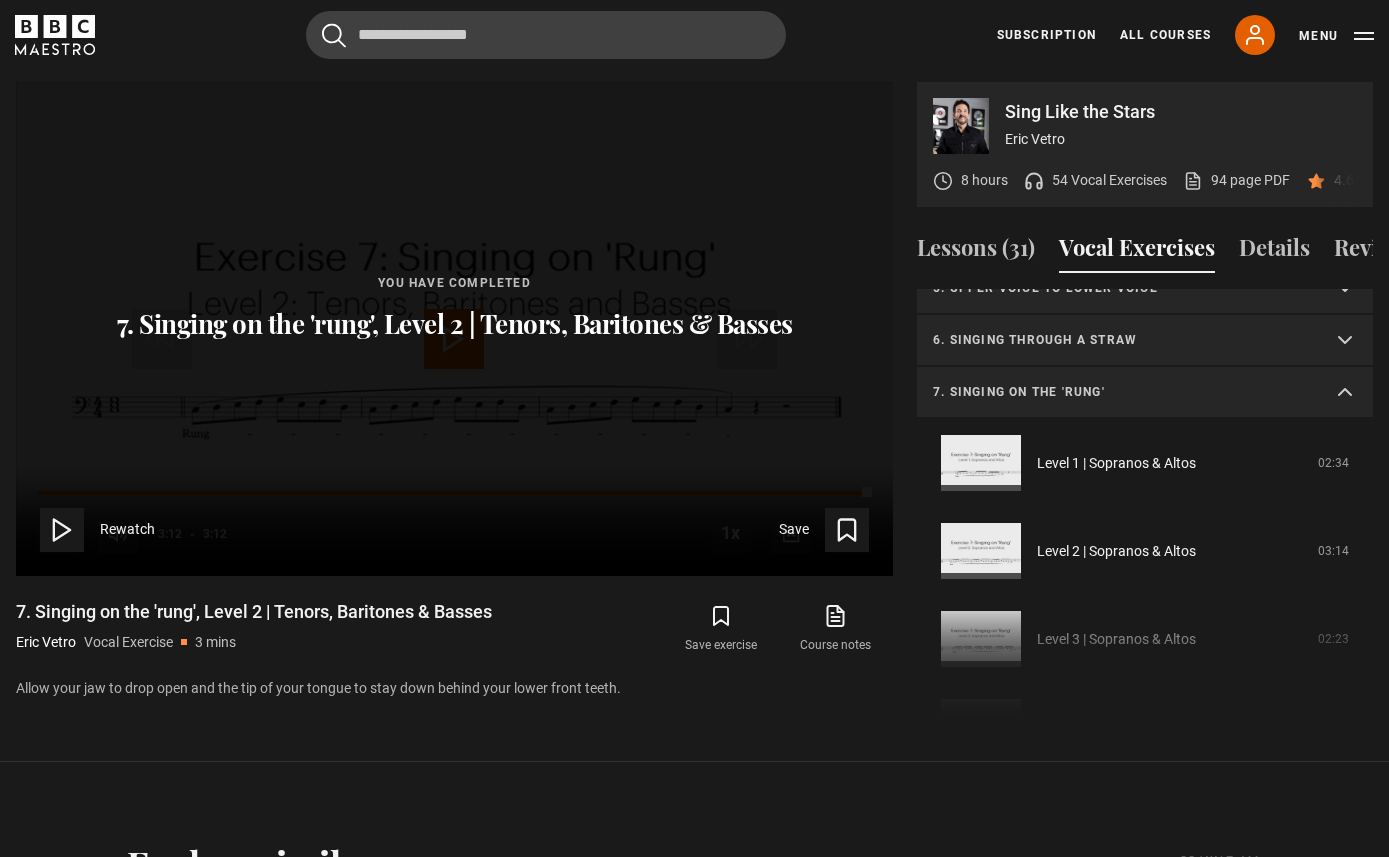click on "7. Singing on the 'rung'" at bounding box center [1145, 393] 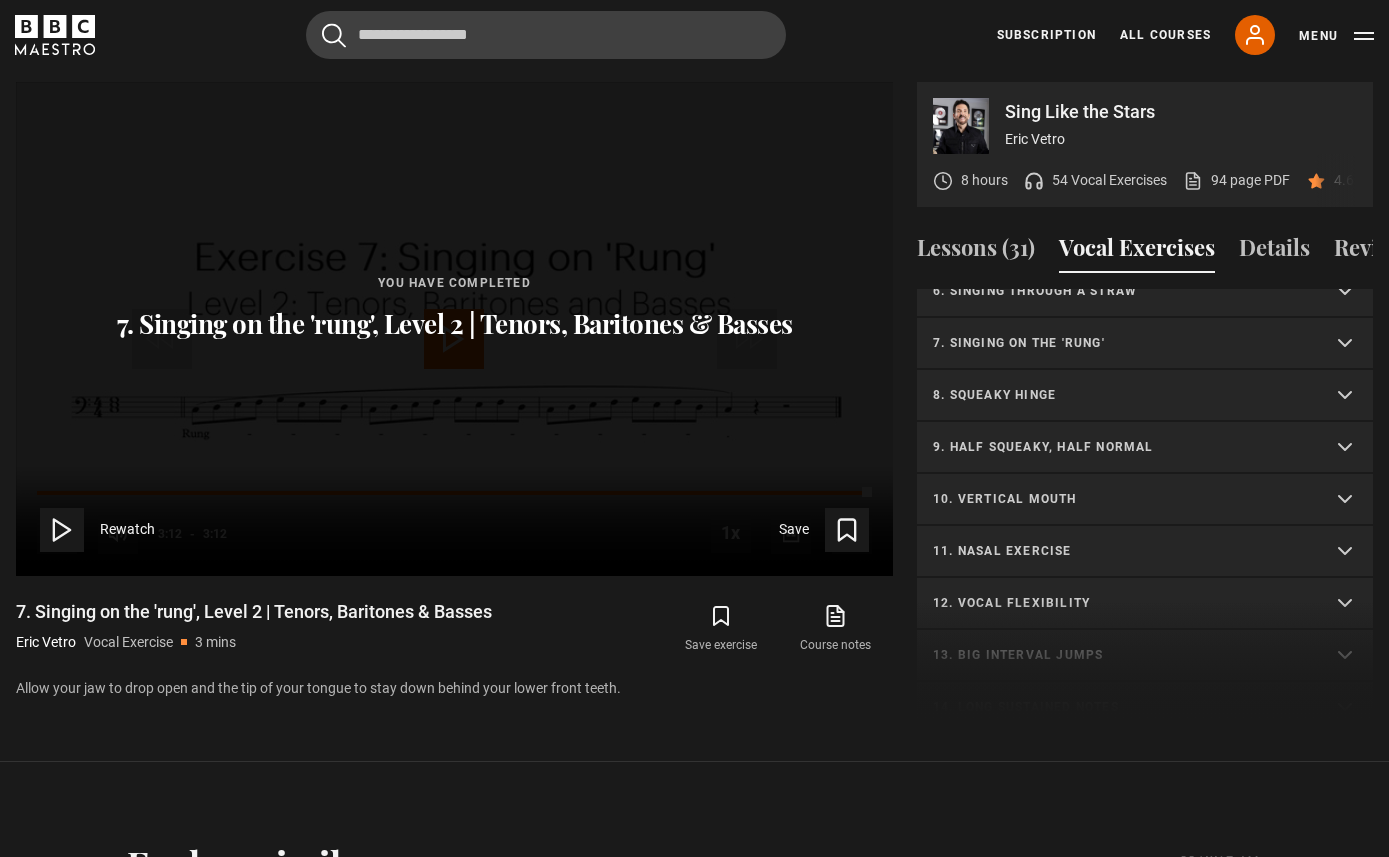 scroll, scrollTop: 340, scrollLeft: 0, axis: vertical 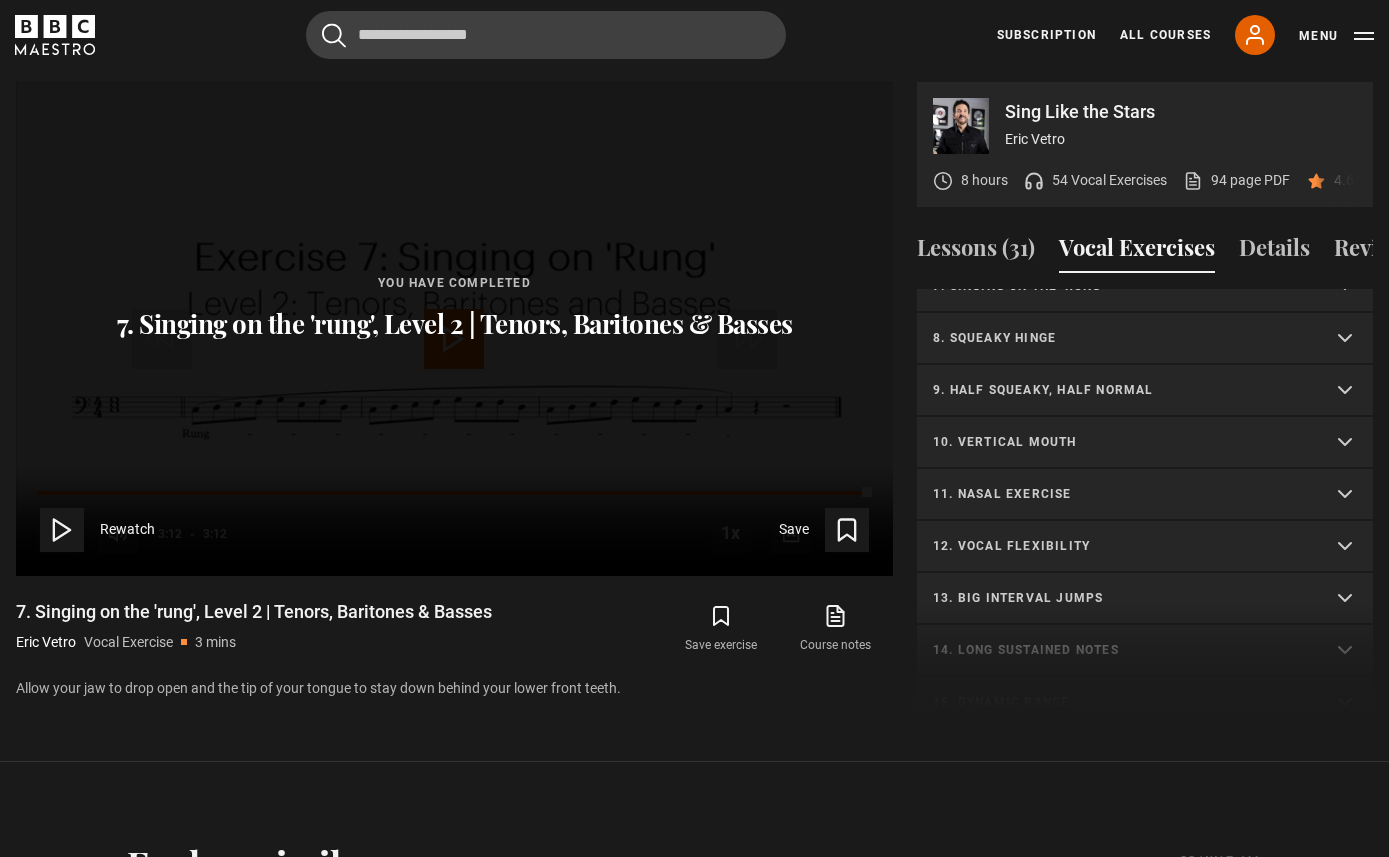 click on "11. Nasal exercise" at bounding box center [1145, 495] 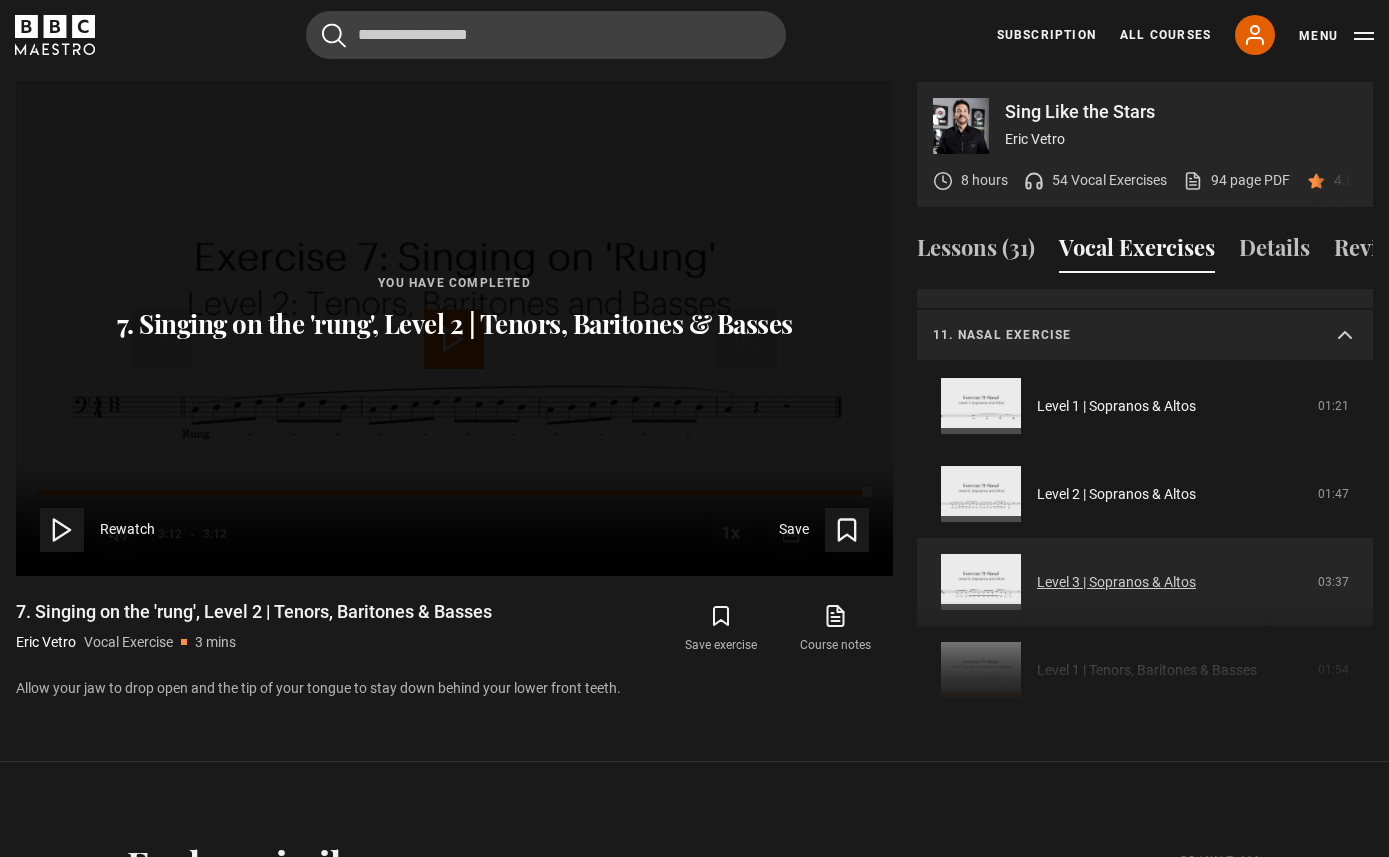 scroll, scrollTop: 653, scrollLeft: 0, axis: vertical 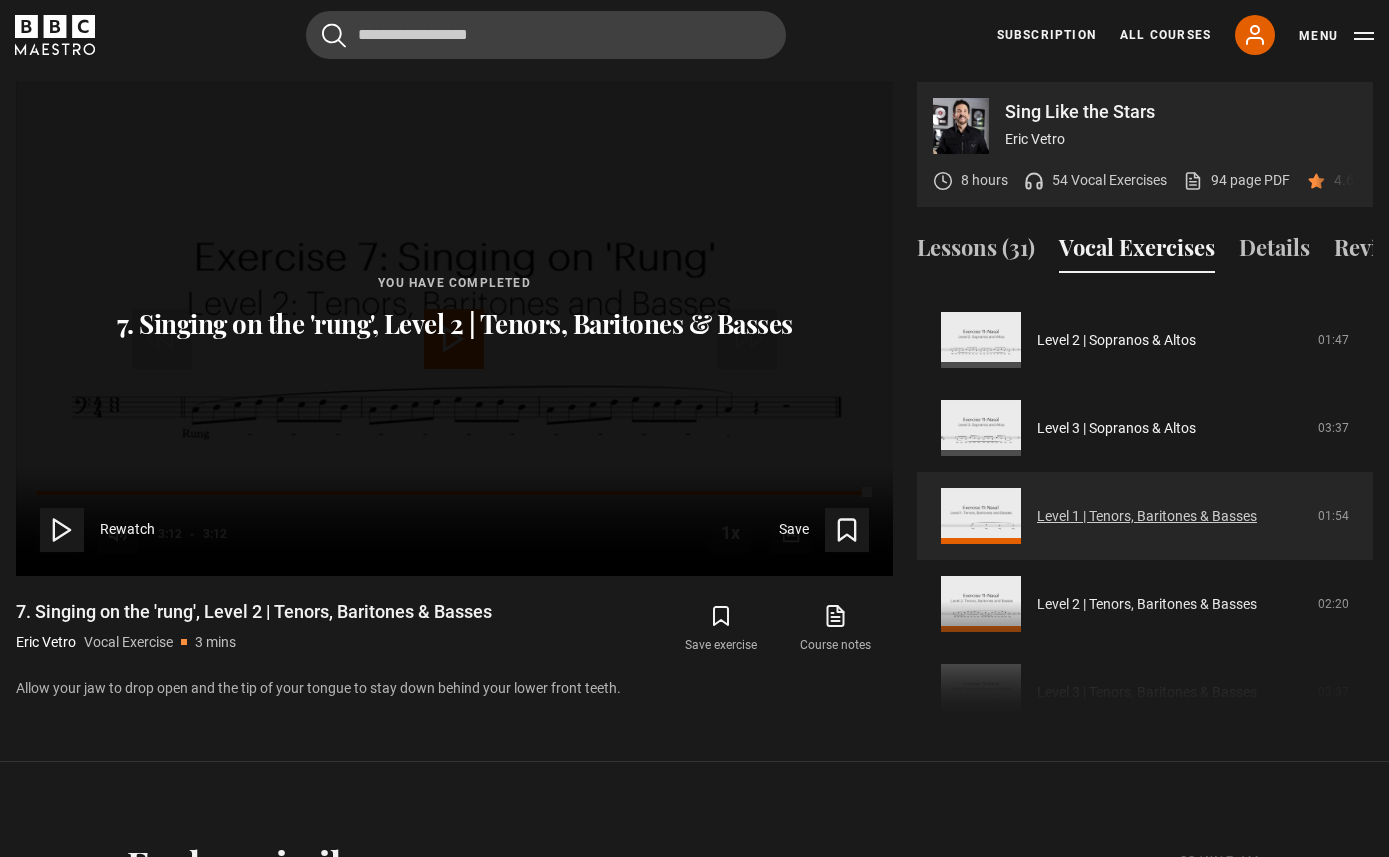 click on "Level 1 | Tenors, Baritones & Basses" at bounding box center (1147, 516) 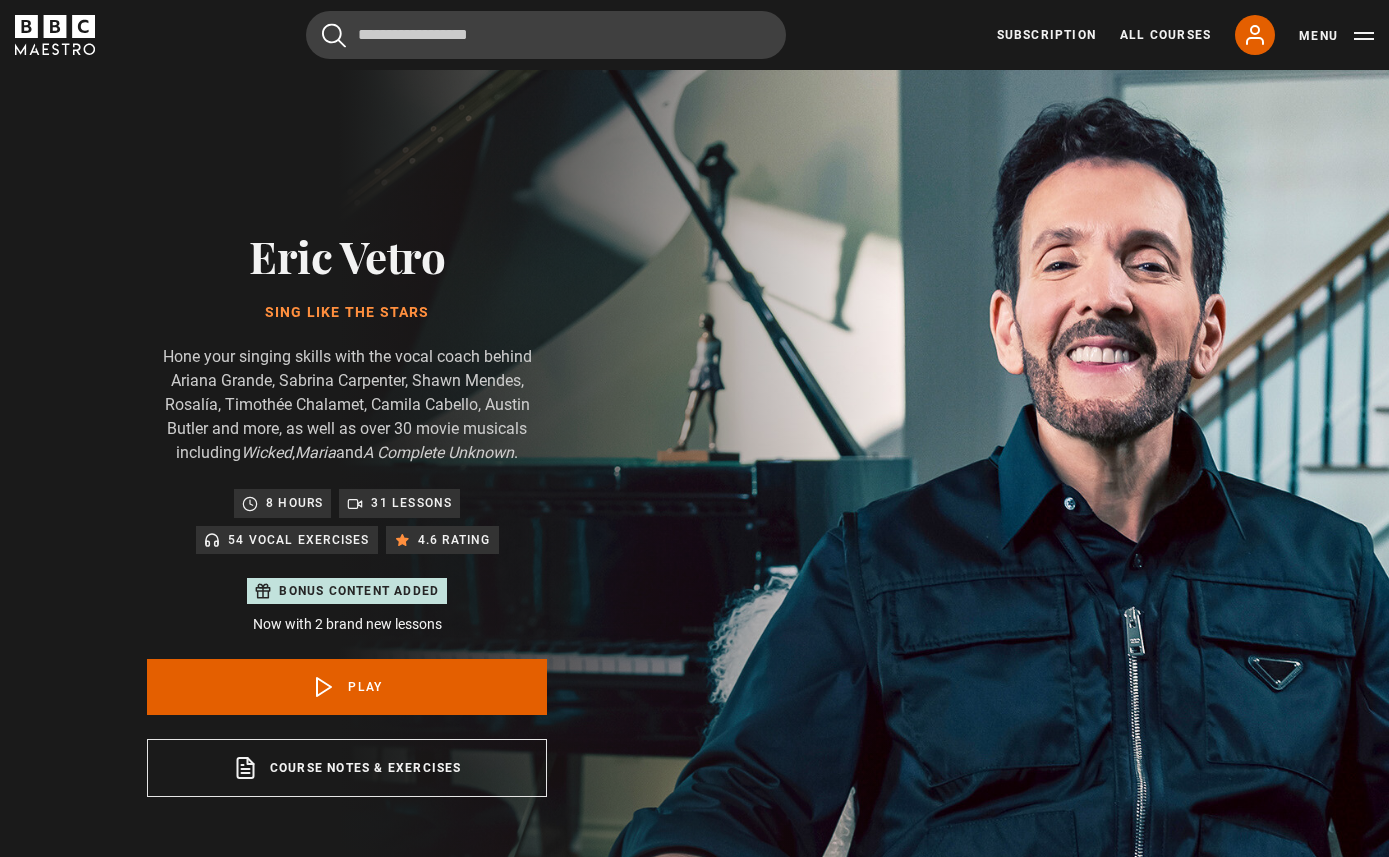 scroll, scrollTop: 955, scrollLeft: 0, axis: vertical 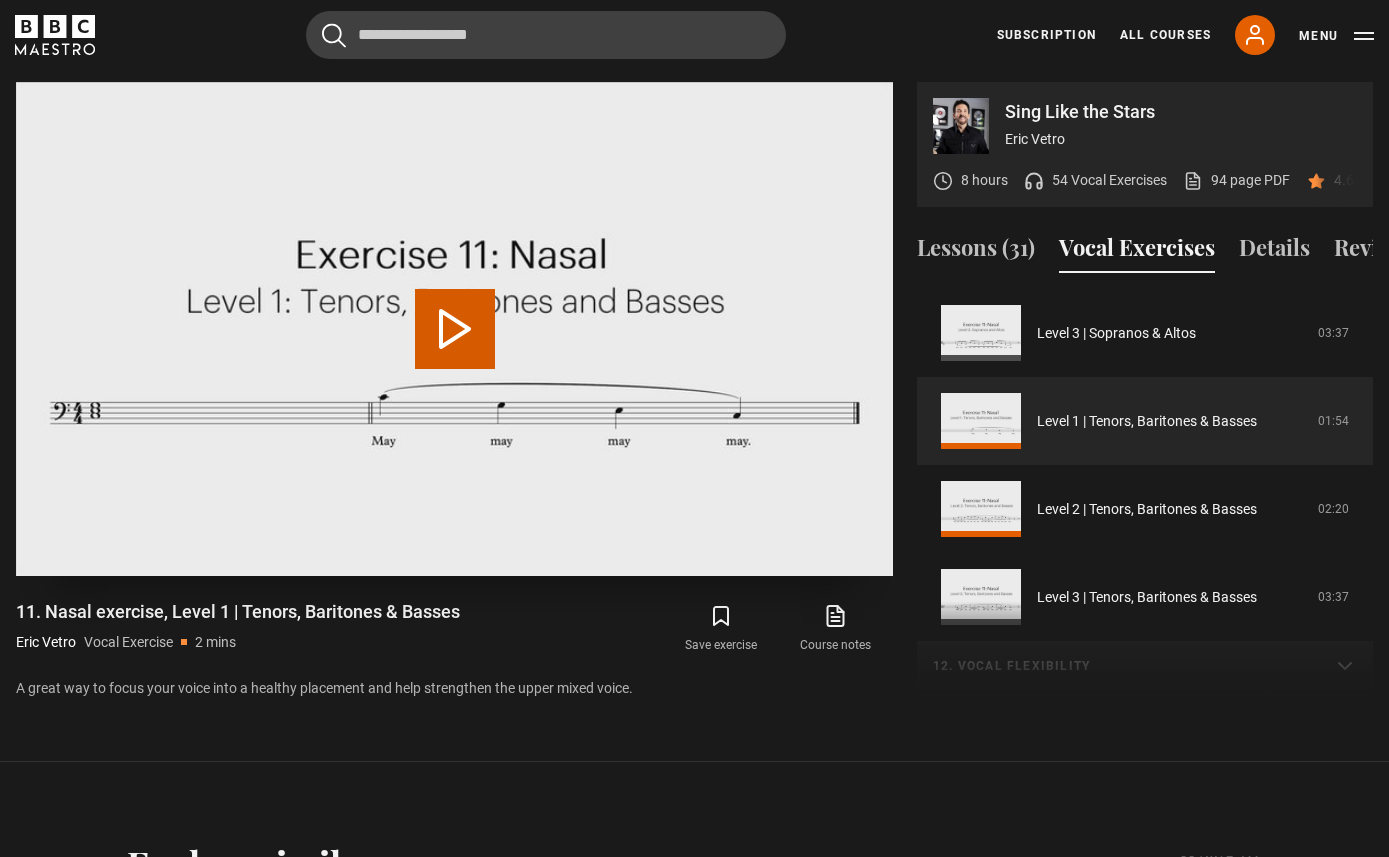 click on "Play Video" at bounding box center [455, 329] 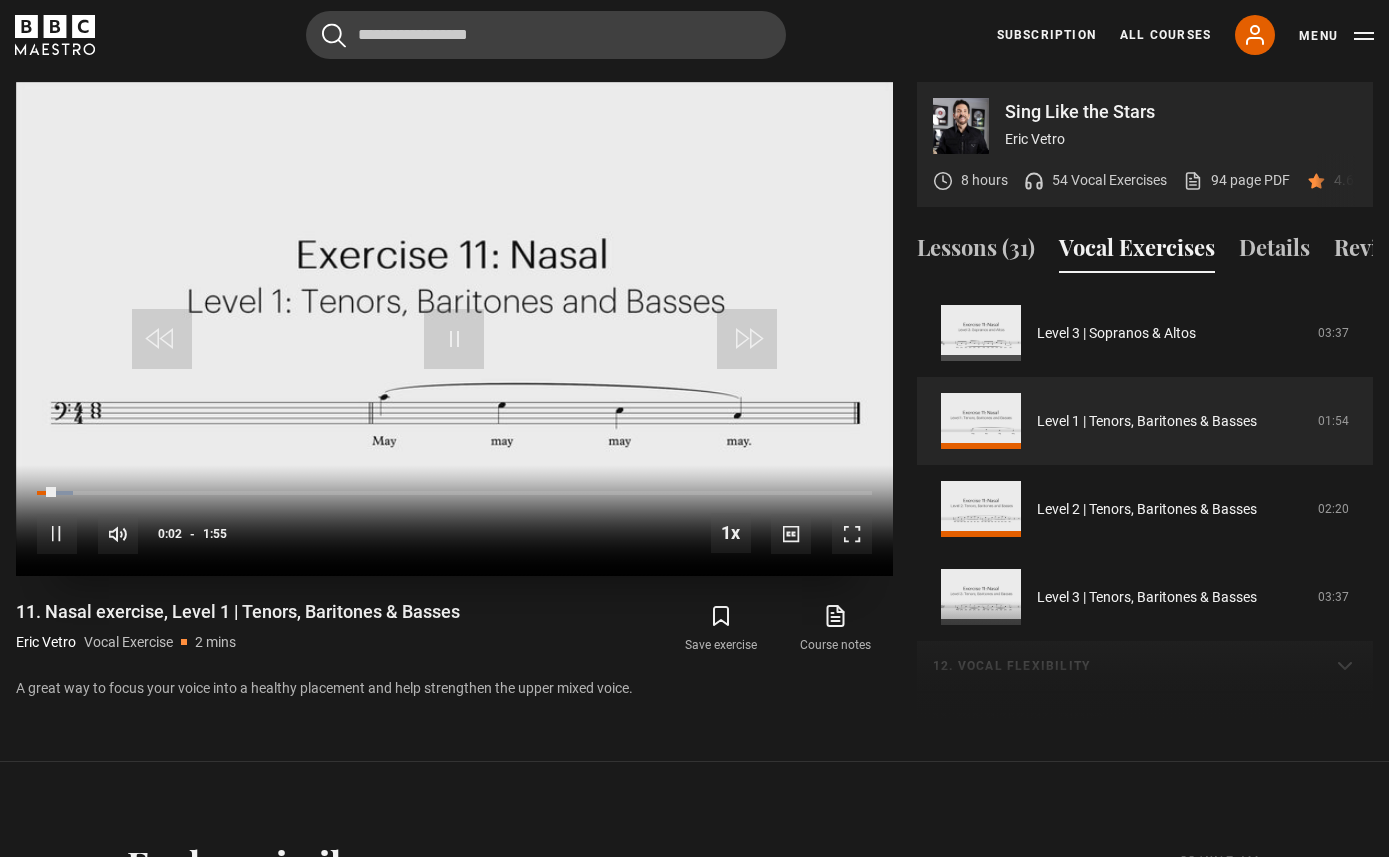 click on "10s Skip Back 10 seconds Pause 10s Skip Forward 10 seconds Loaded :  4.35% 0:12 0:02 Pause Mute Current Time  0:02 - Duration  1:55 1x Playback Rate 2x 1.5x 1x , selected 0.5x Captions captions off , selected English  Captions" at bounding box center (454, 520) 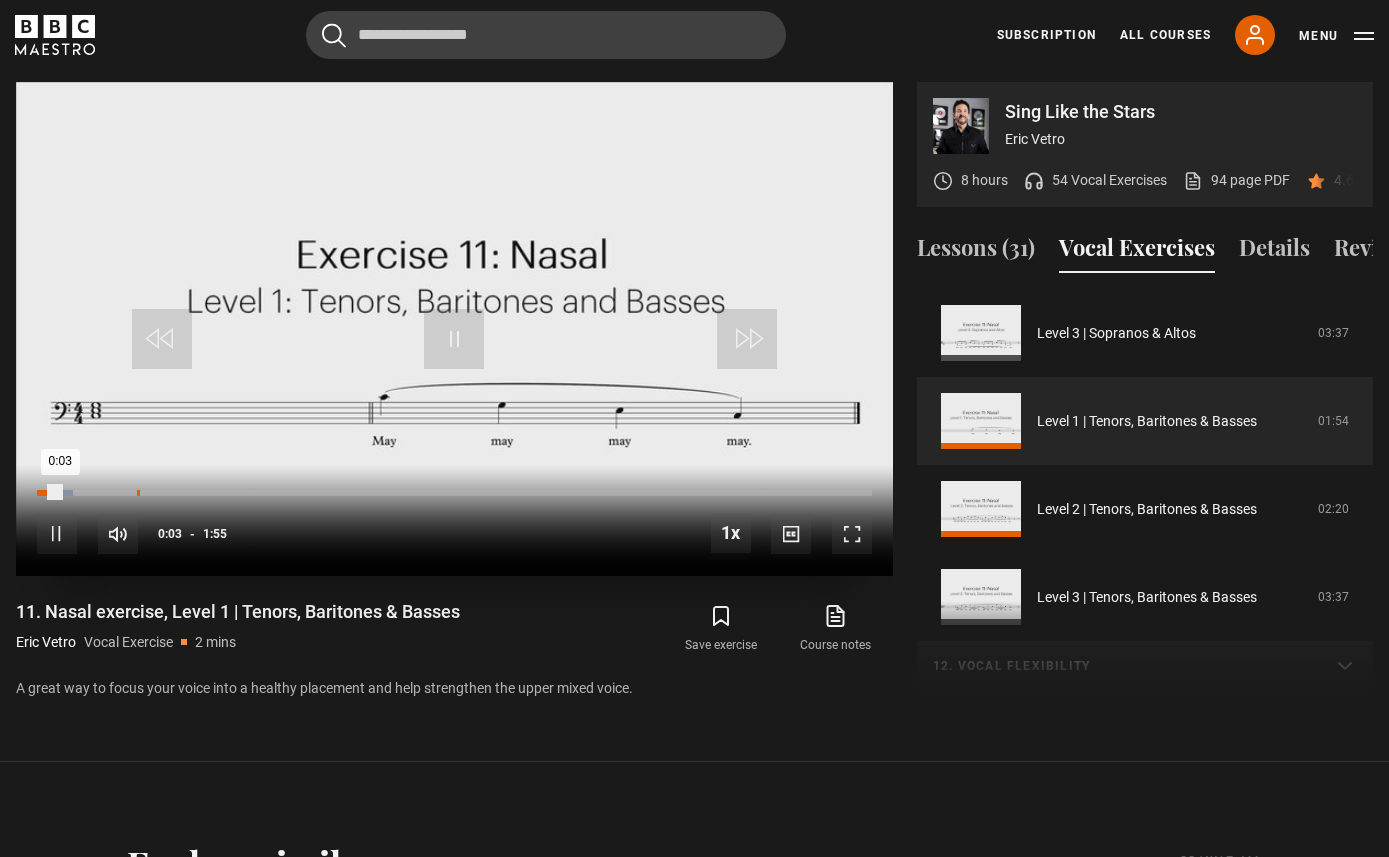 click on "Loaded :  4.35% 0:13 0:03" at bounding box center [454, 493] 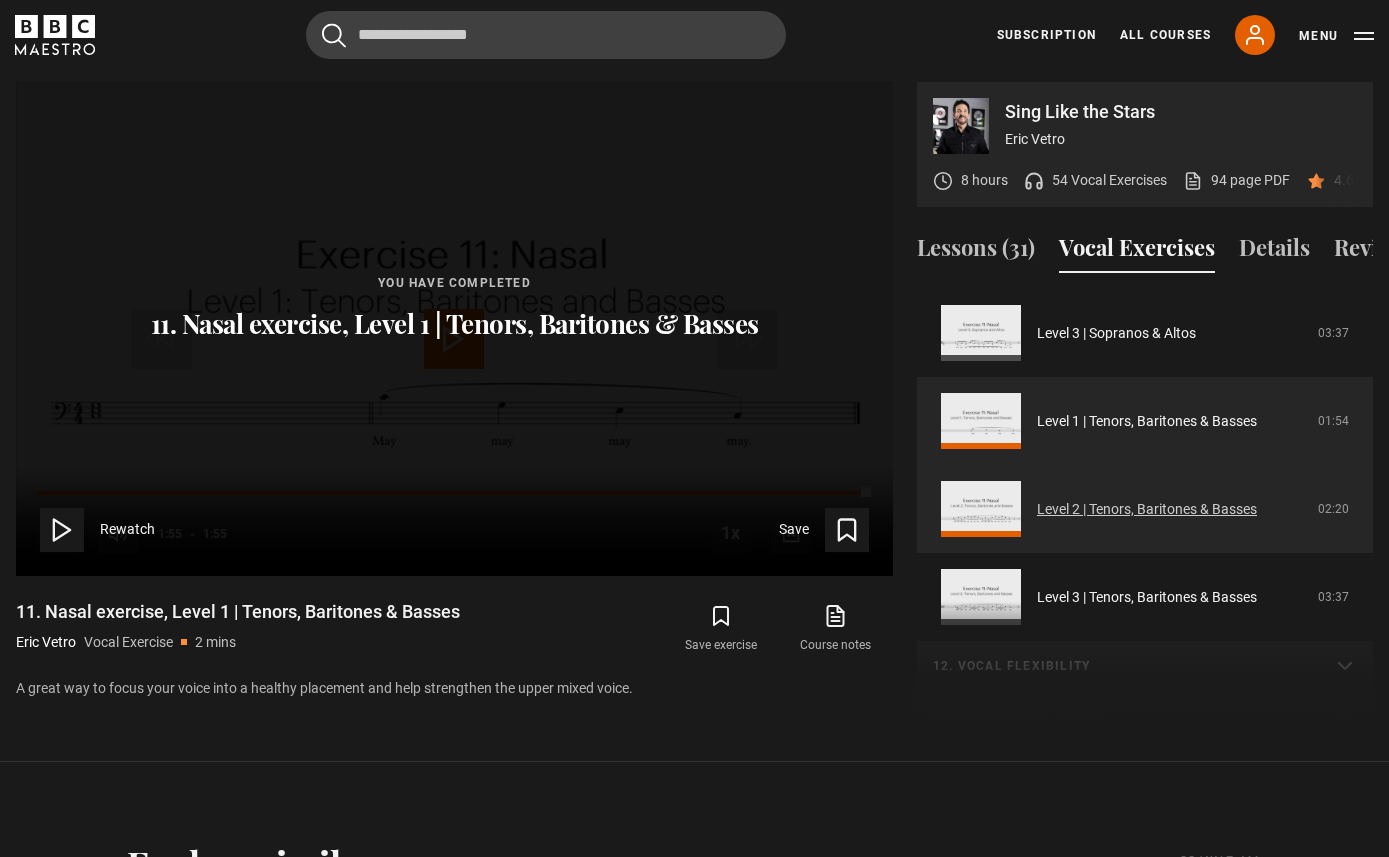 click on "Level 2 | Tenors, Baritones & Basses" at bounding box center (1147, 509) 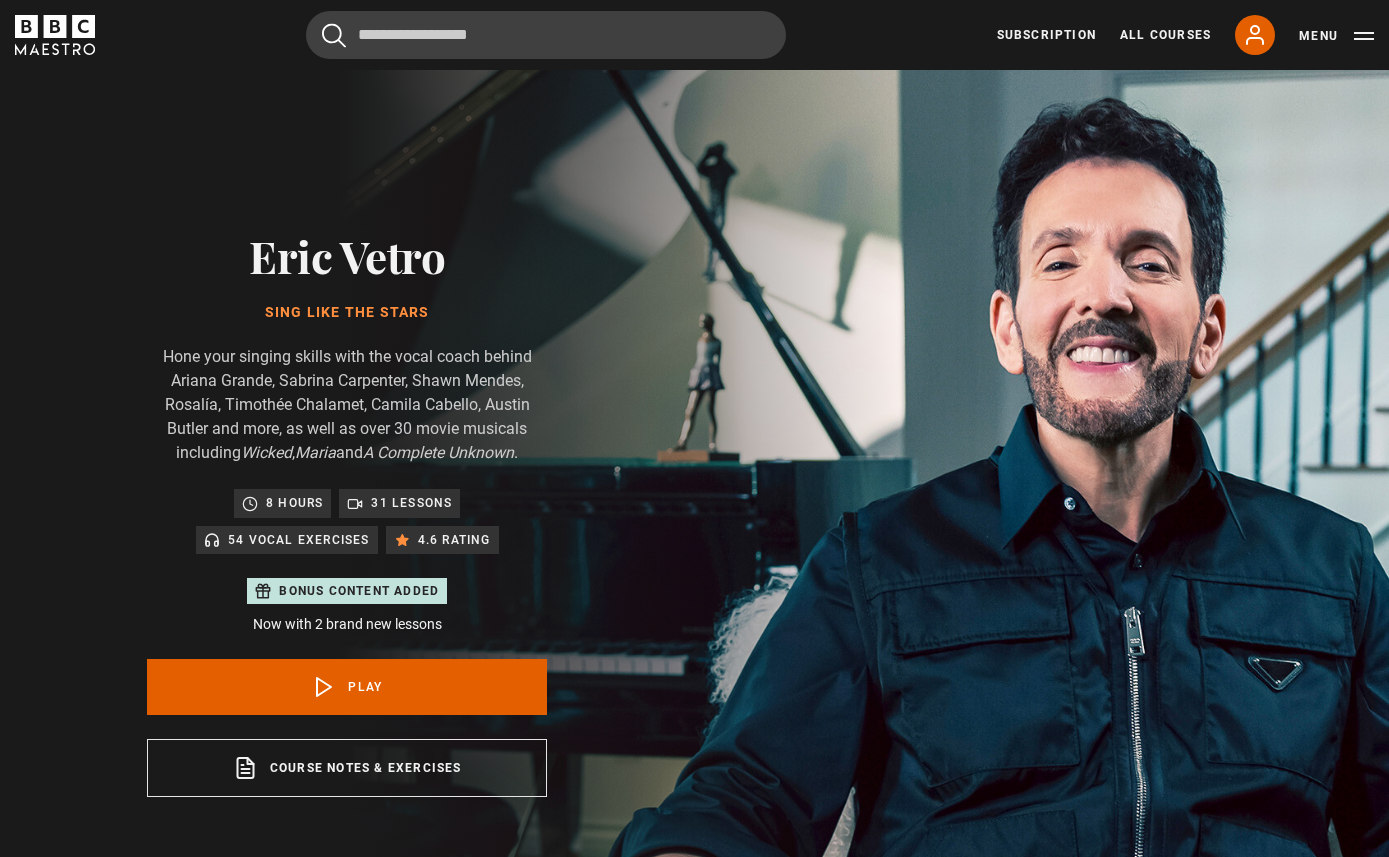 scroll, scrollTop: 955, scrollLeft: 0, axis: vertical 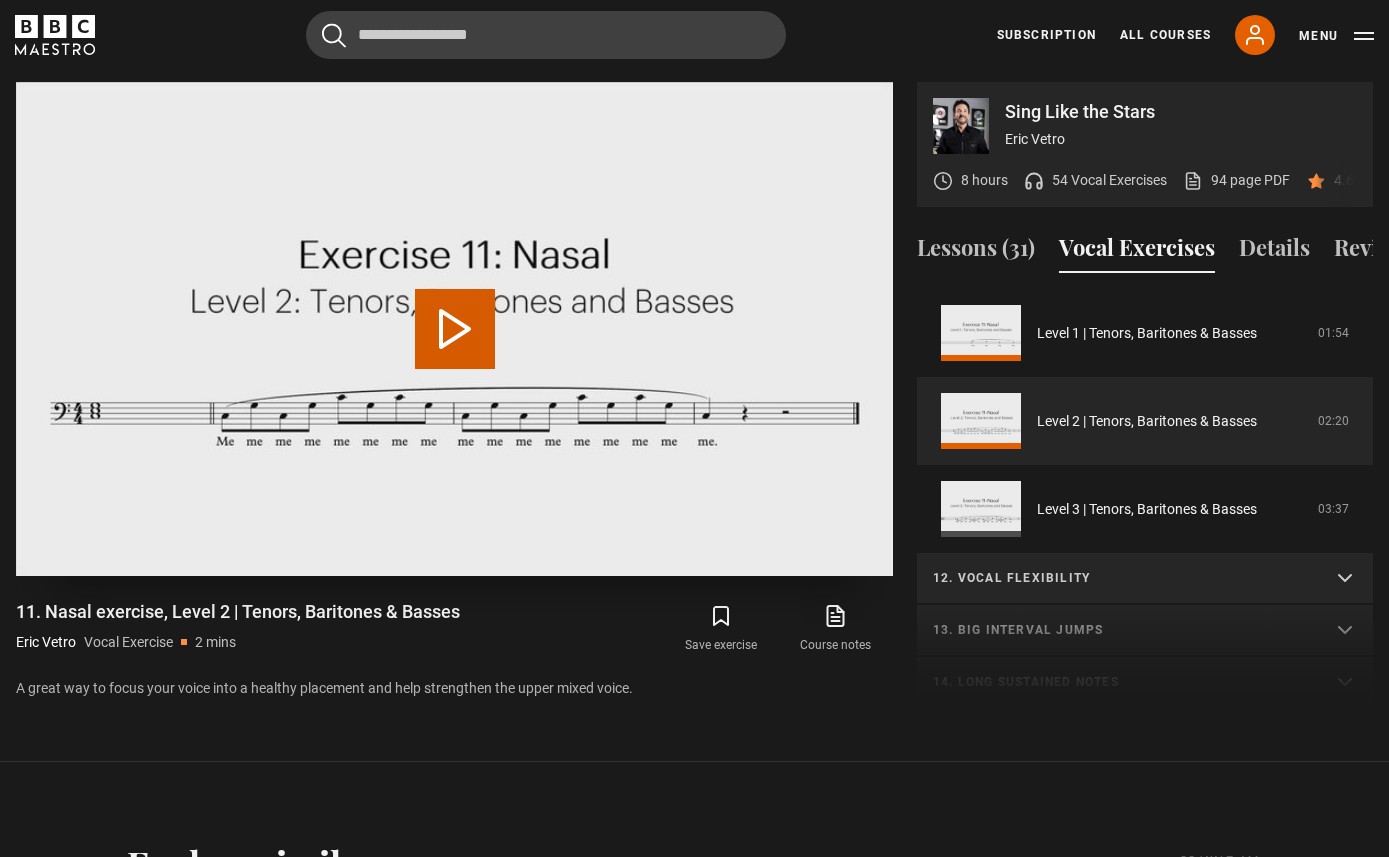 click on "Play Video" at bounding box center (455, 329) 